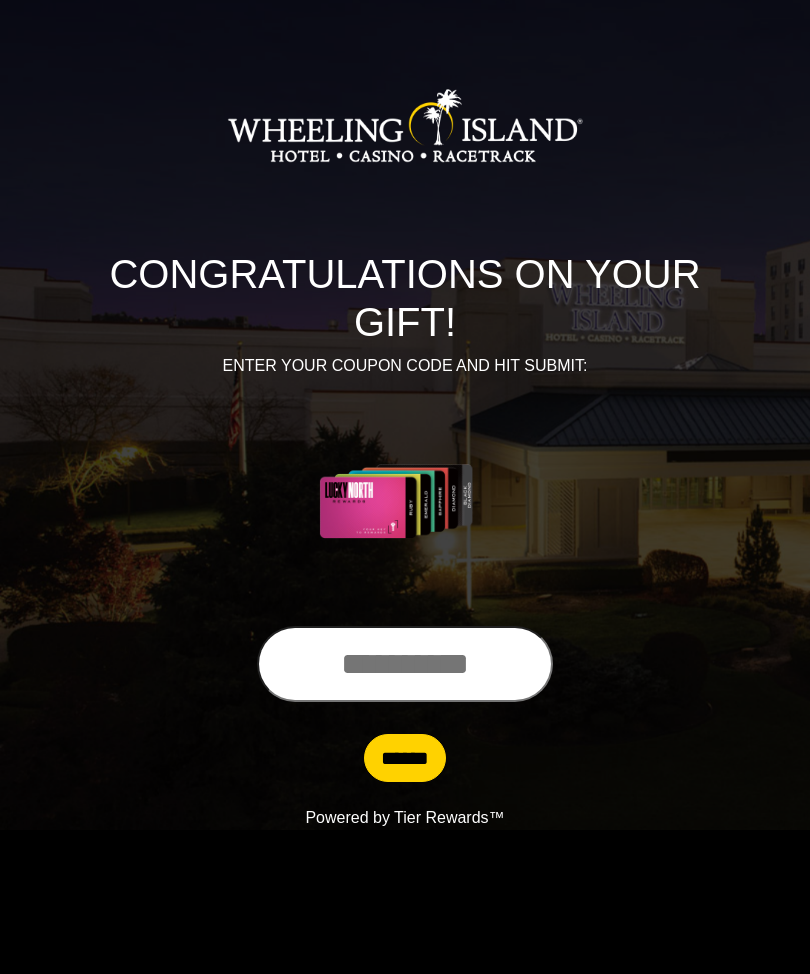 scroll, scrollTop: 0, scrollLeft: 0, axis: both 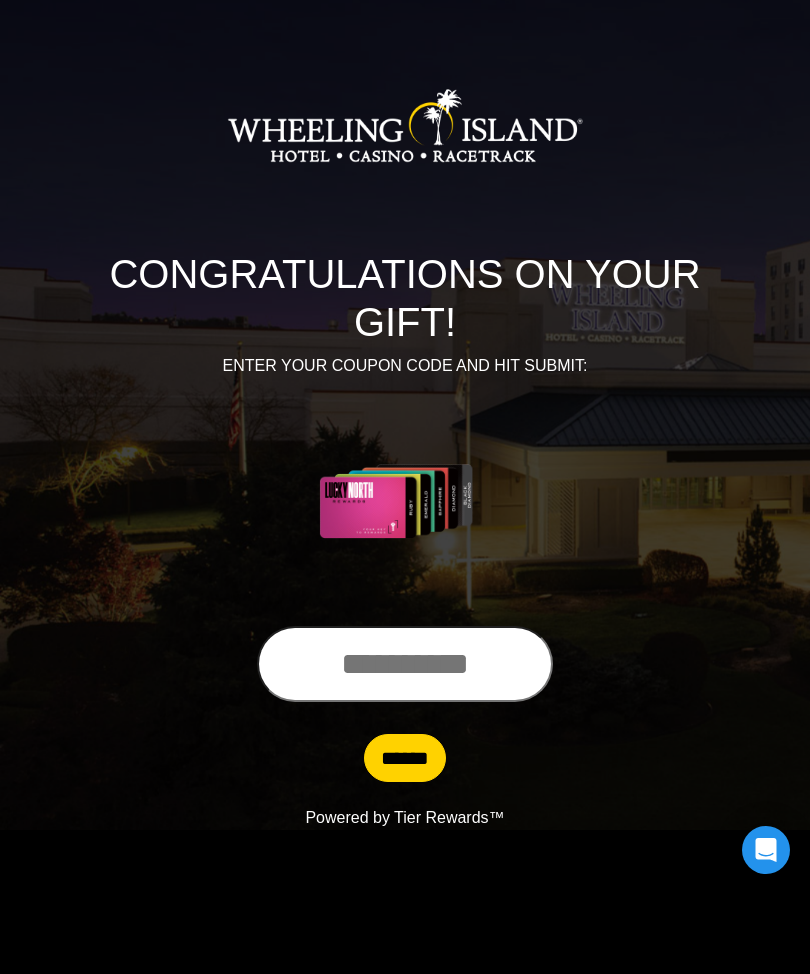 click at bounding box center [405, 664] 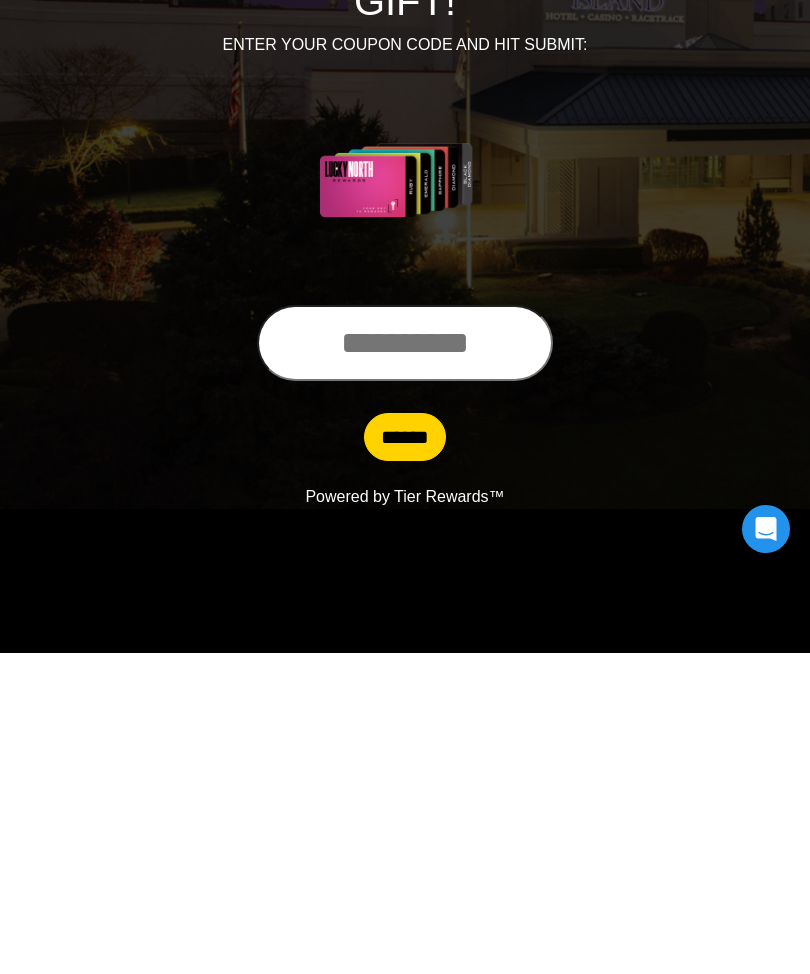 scroll, scrollTop: 0, scrollLeft: 0, axis: both 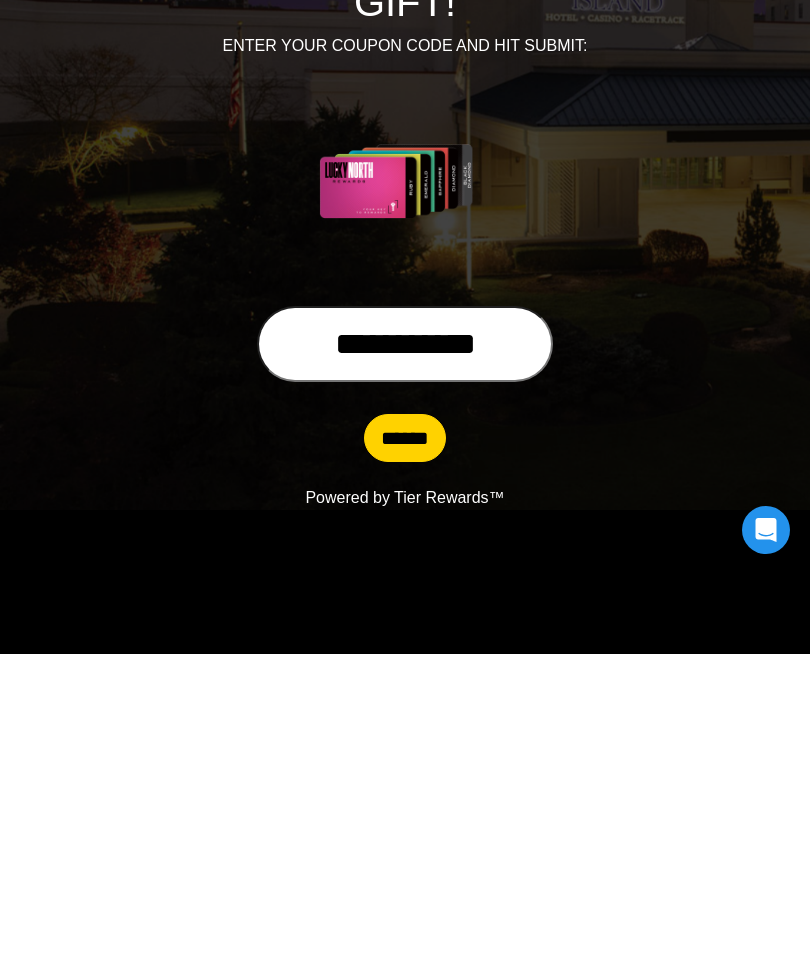 type on "**********" 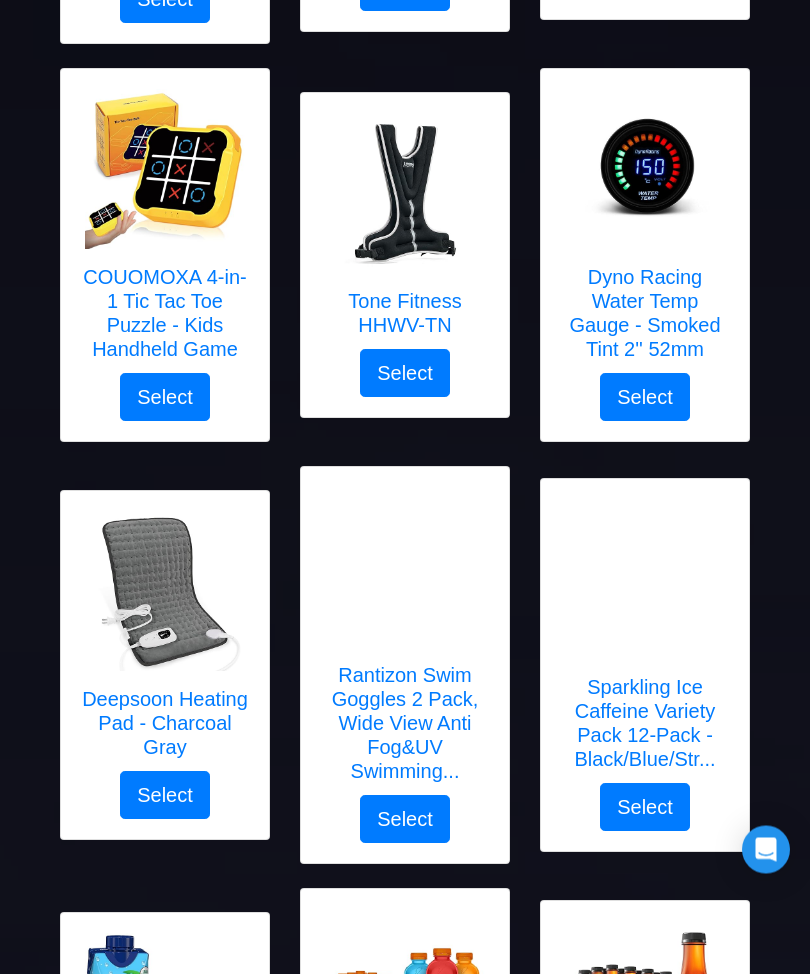 scroll, scrollTop: 1088, scrollLeft: 0, axis: vertical 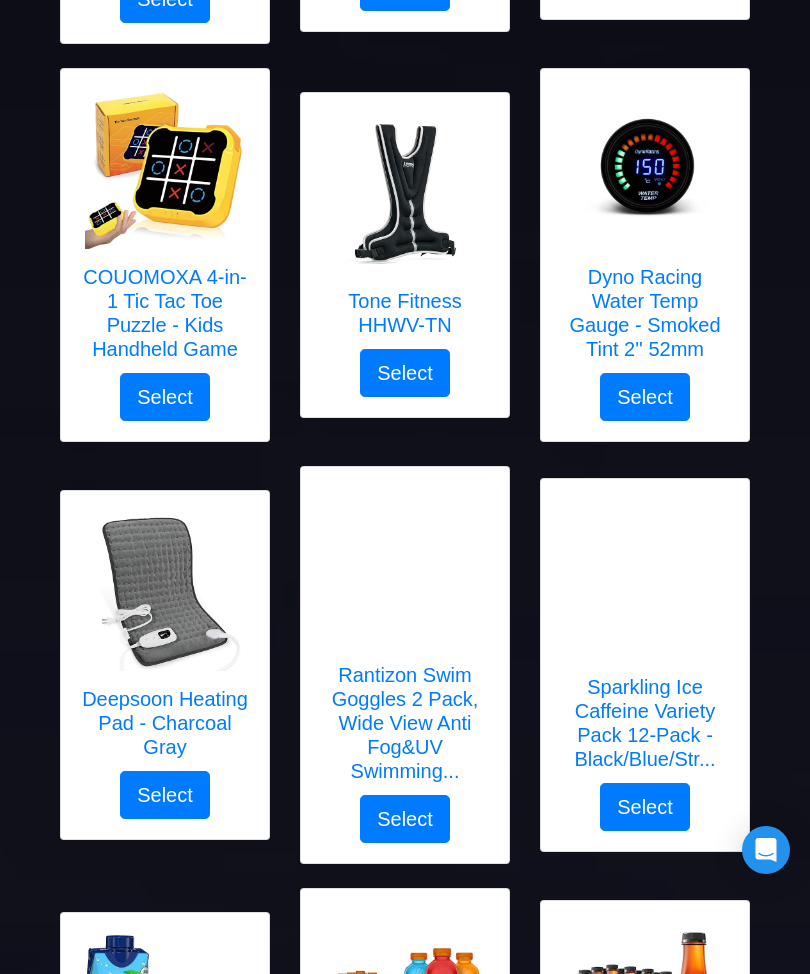 click on "Rantizon Swim Goggles 2 Pack, Wide View Anti Fog&UV Swimming..." at bounding box center [405, 723] 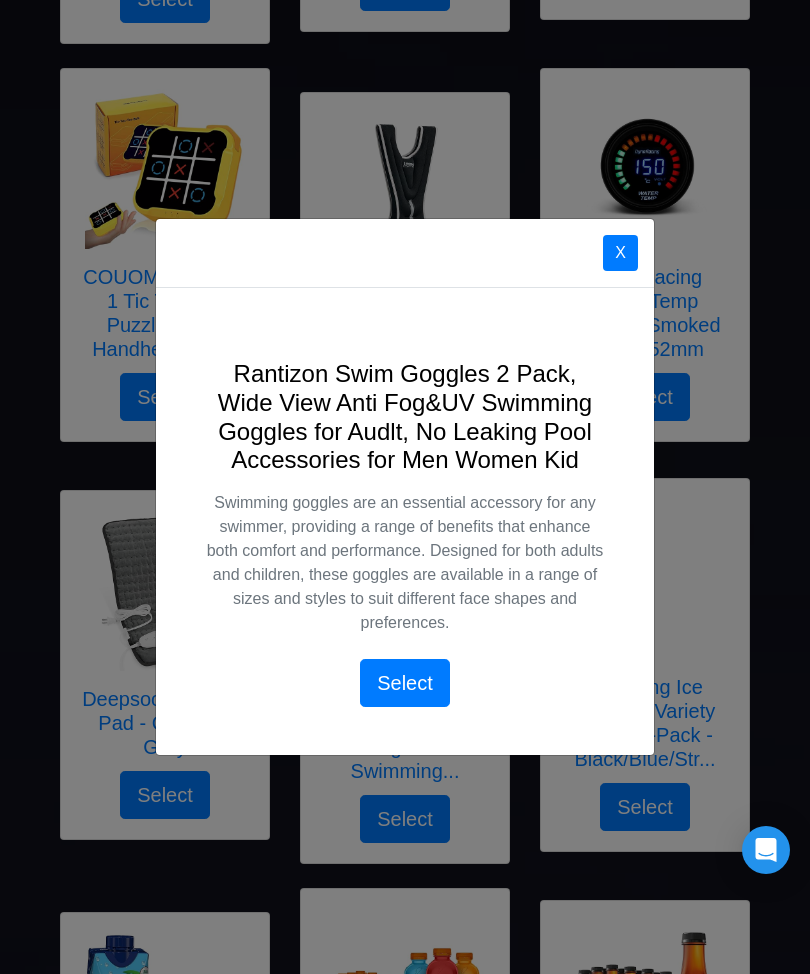 click on "X" at bounding box center (620, 253) 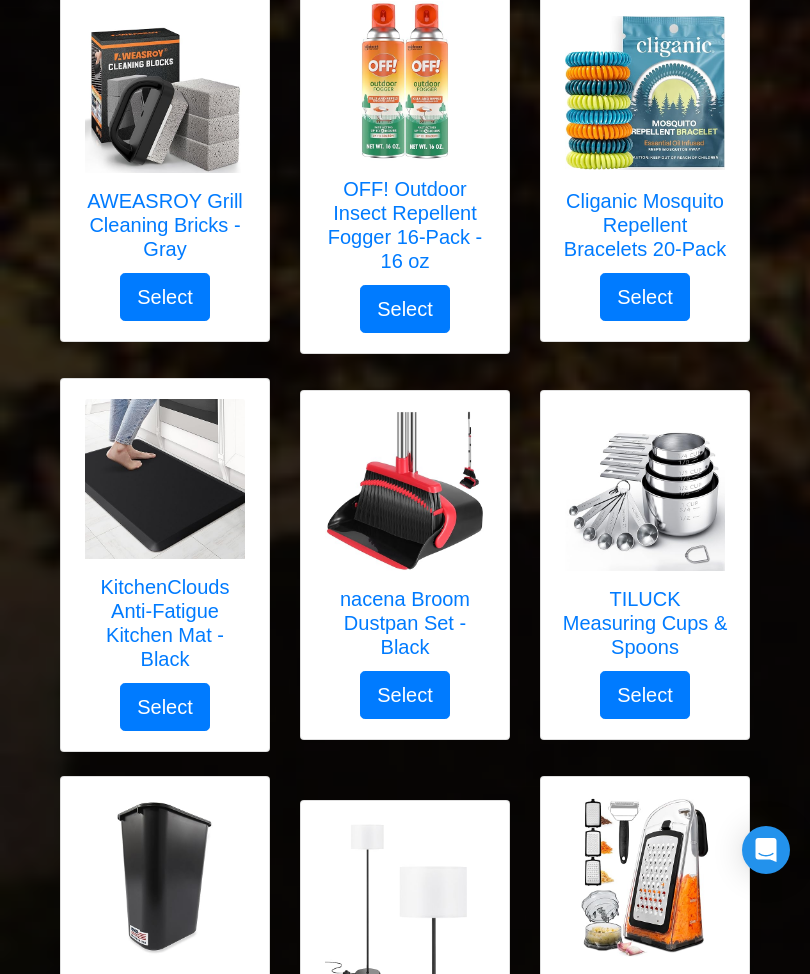 scroll, scrollTop: 5280, scrollLeft: 0, axis: vertical 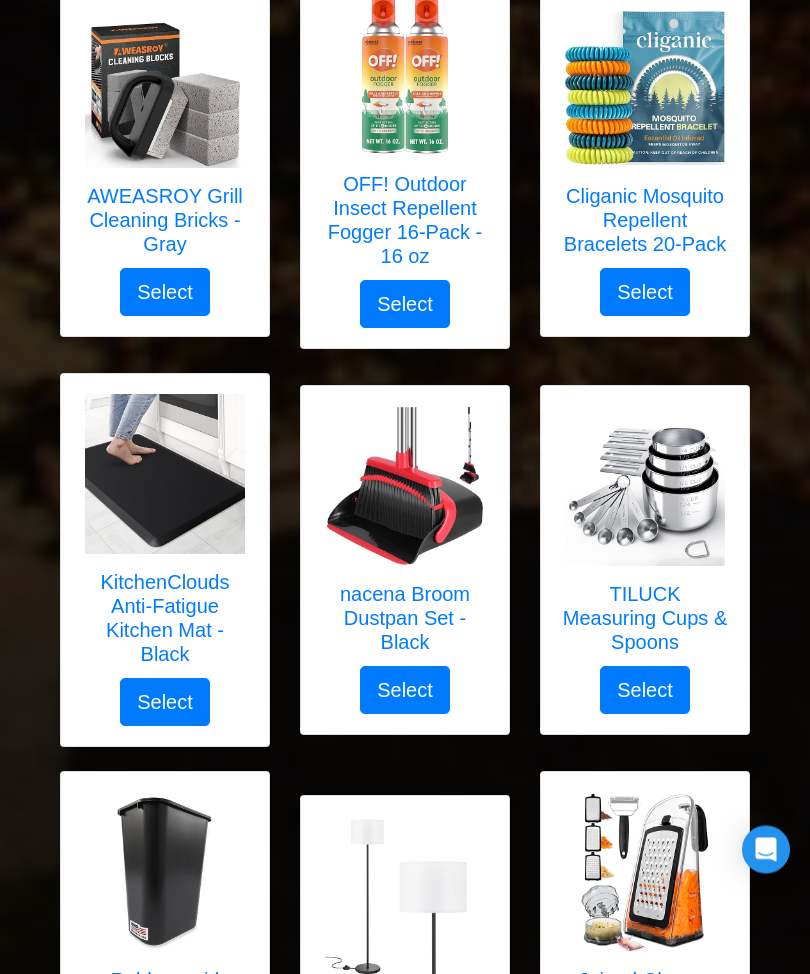 click on "nacena Broom Dustpan Set - Black" at bounding box center (405, 619) 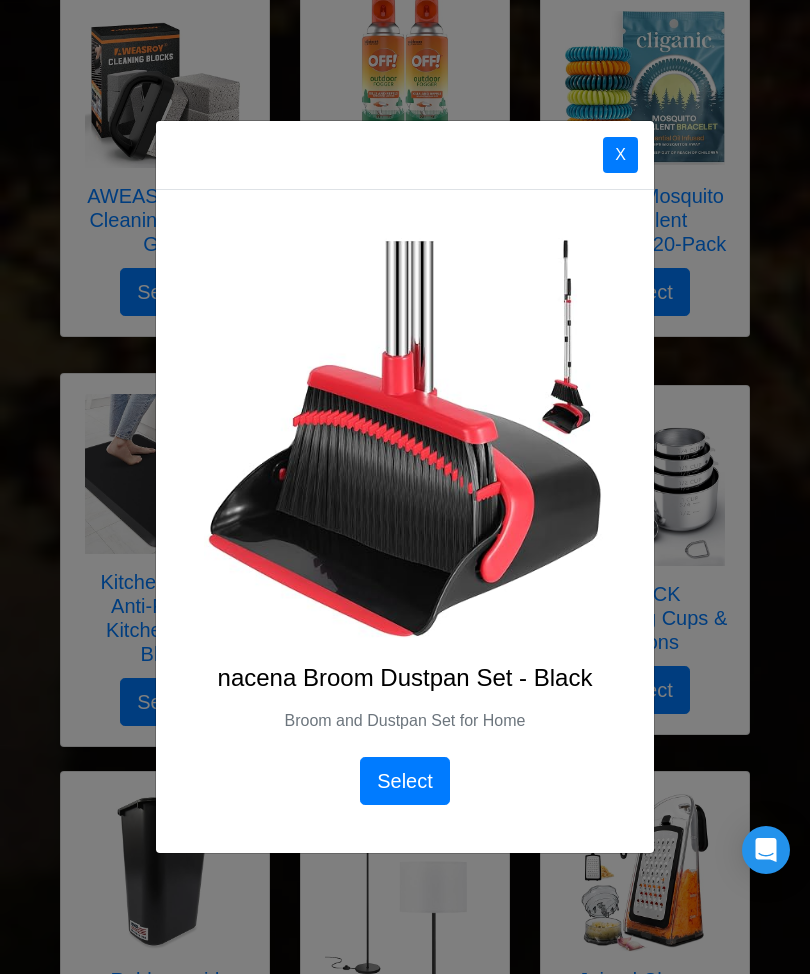 click on "X" at bounding box center [620, 155] 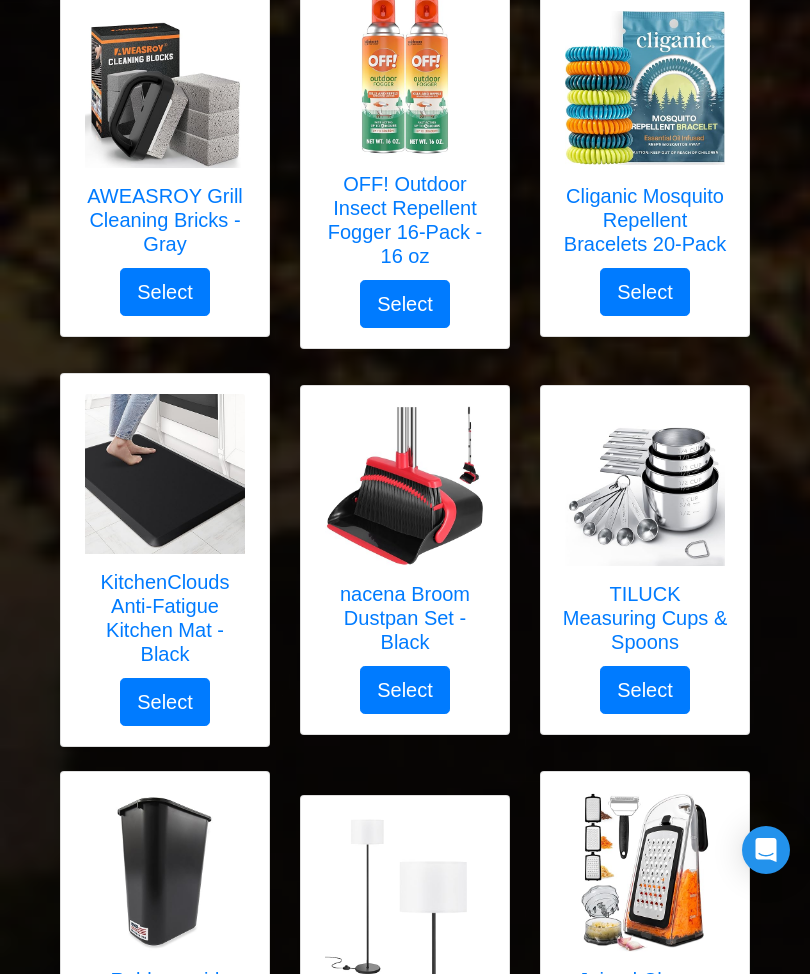 click on "TILUCK Measuring Cups & Spoons" at bounding box center (645, 618) 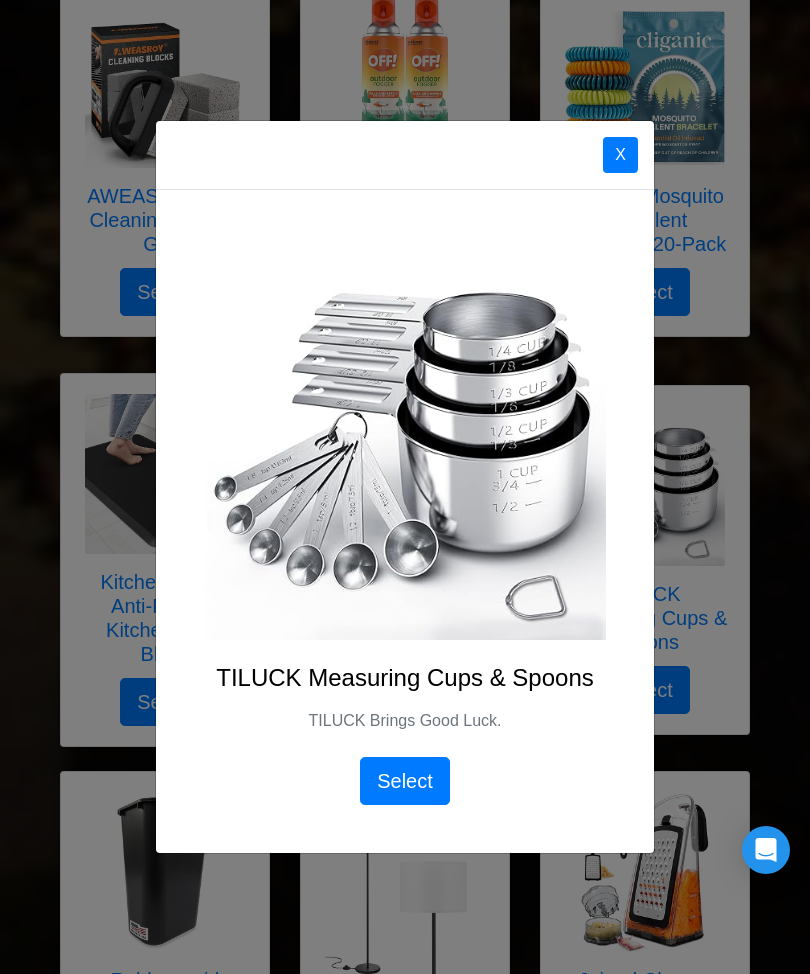 click on "X" at bounding box center [620, 155] 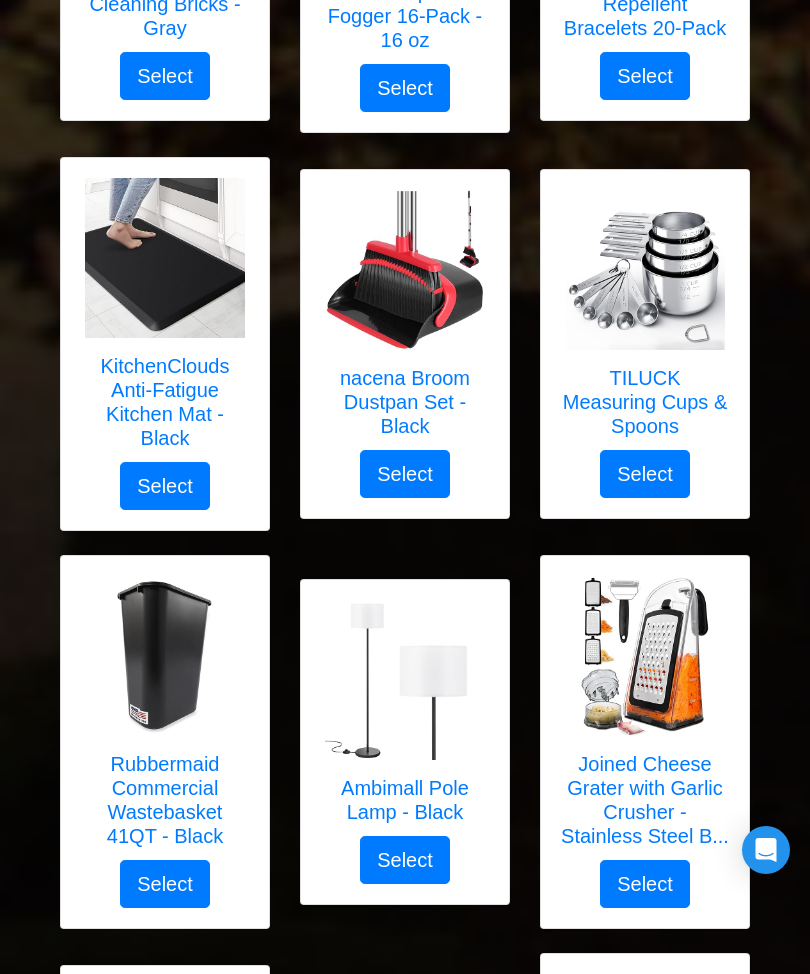 scroll, scrollTop: 5503, scrollLeft: 0, axis: vertical 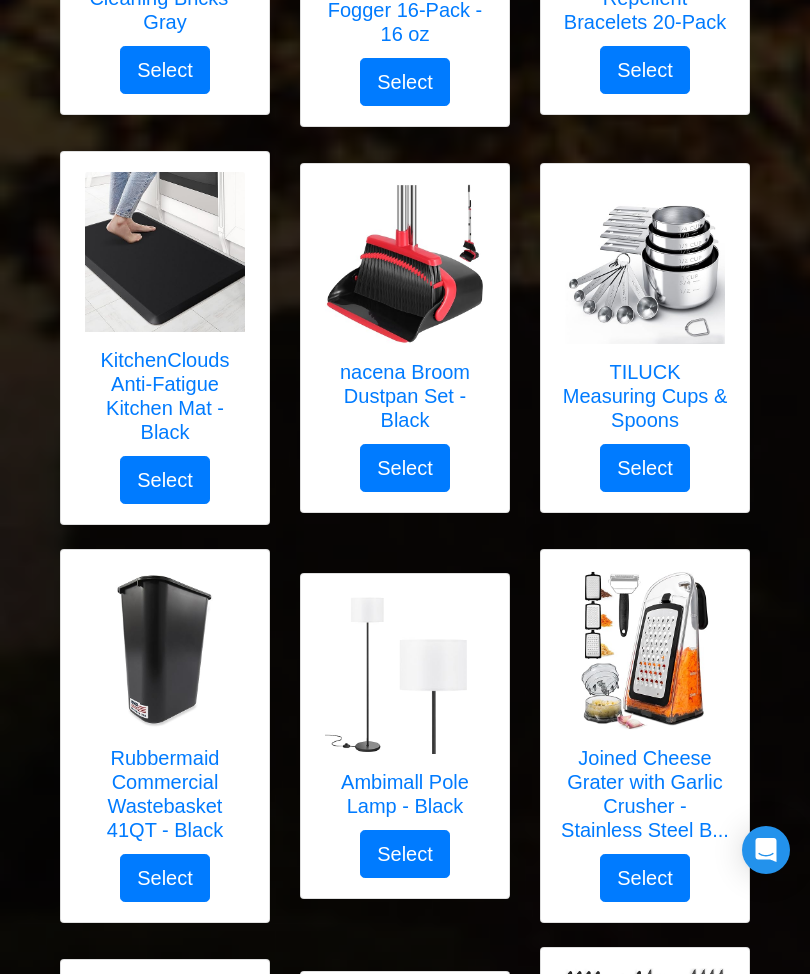 click on "Joined Cheese Grater with Garlic Crusher - Stainless Steel B..." at bounding box center [645, 794] 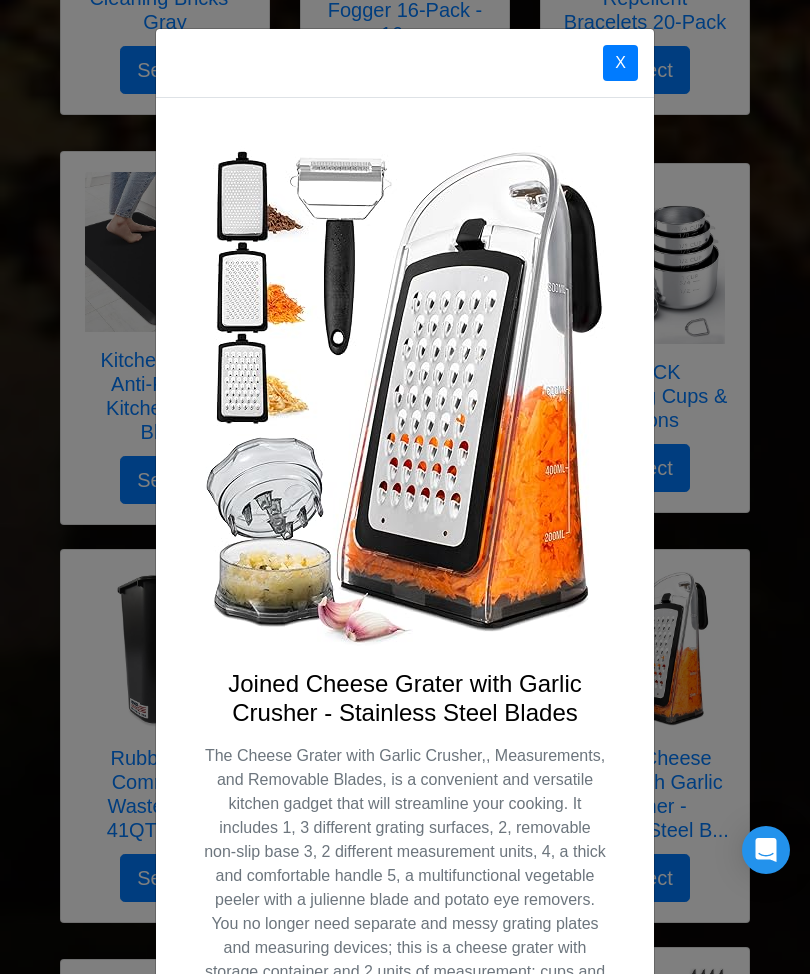 scroll, scrollTop: 0, scrollLeft: 0, axis: both 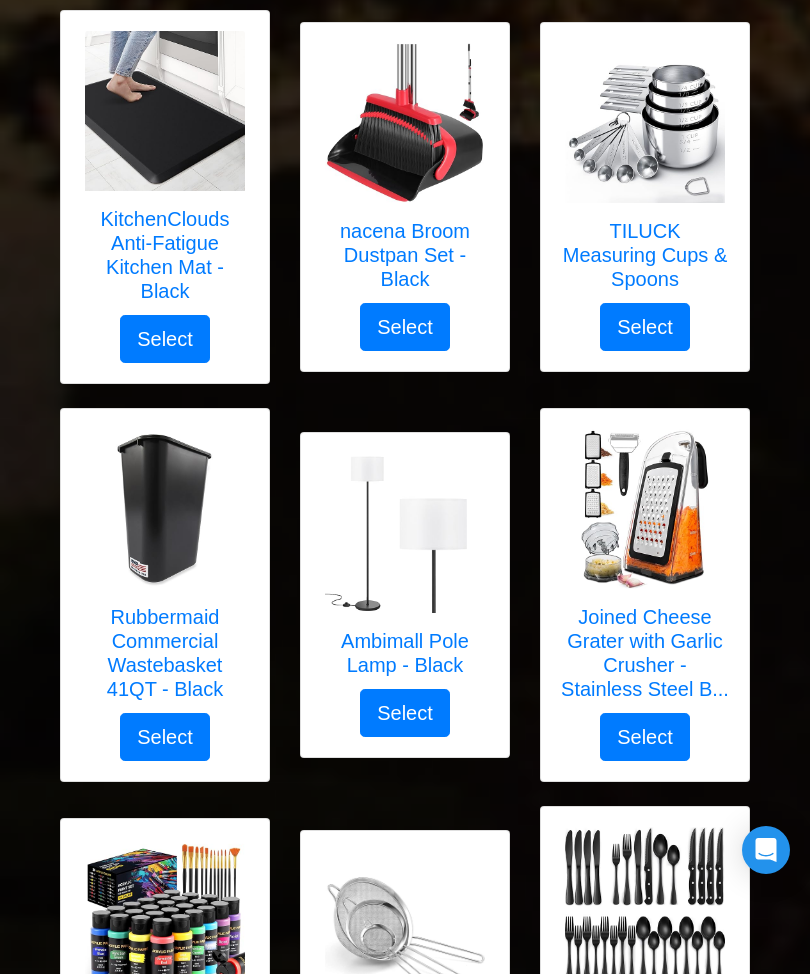 click on "Ambimall Pole Lamp - Black" at bounding box center [405, 653] 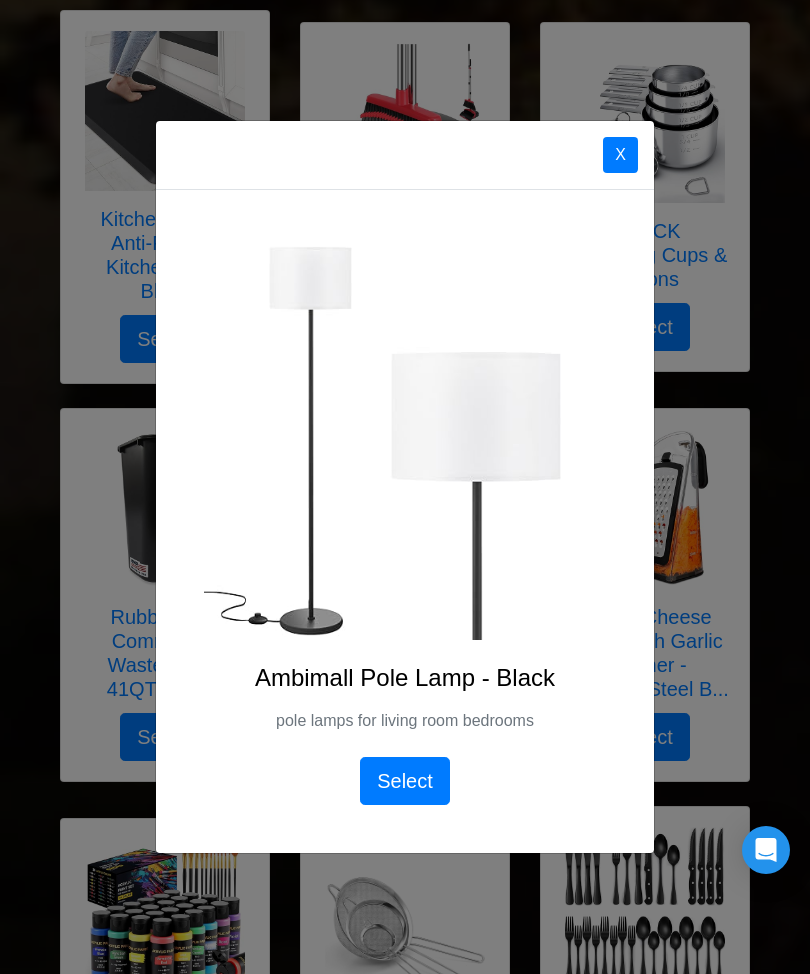 click on "X" at bounding box center [620, 155] 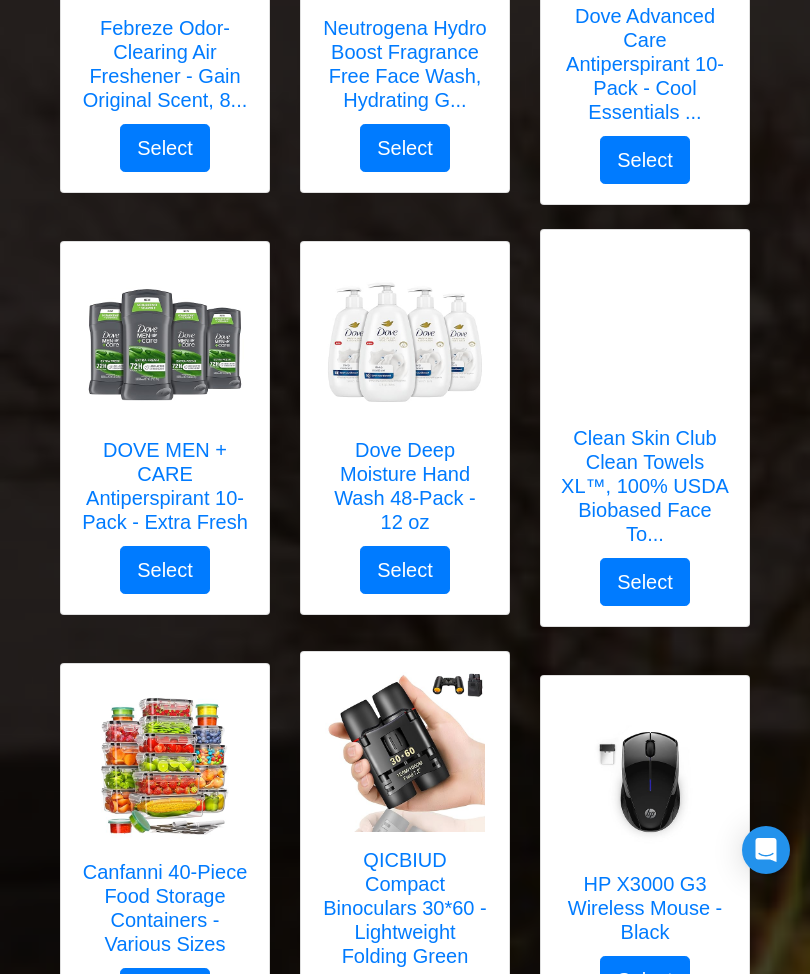 scroll, scrollTop: 3362, scrollLeft: 0, axis: vertical 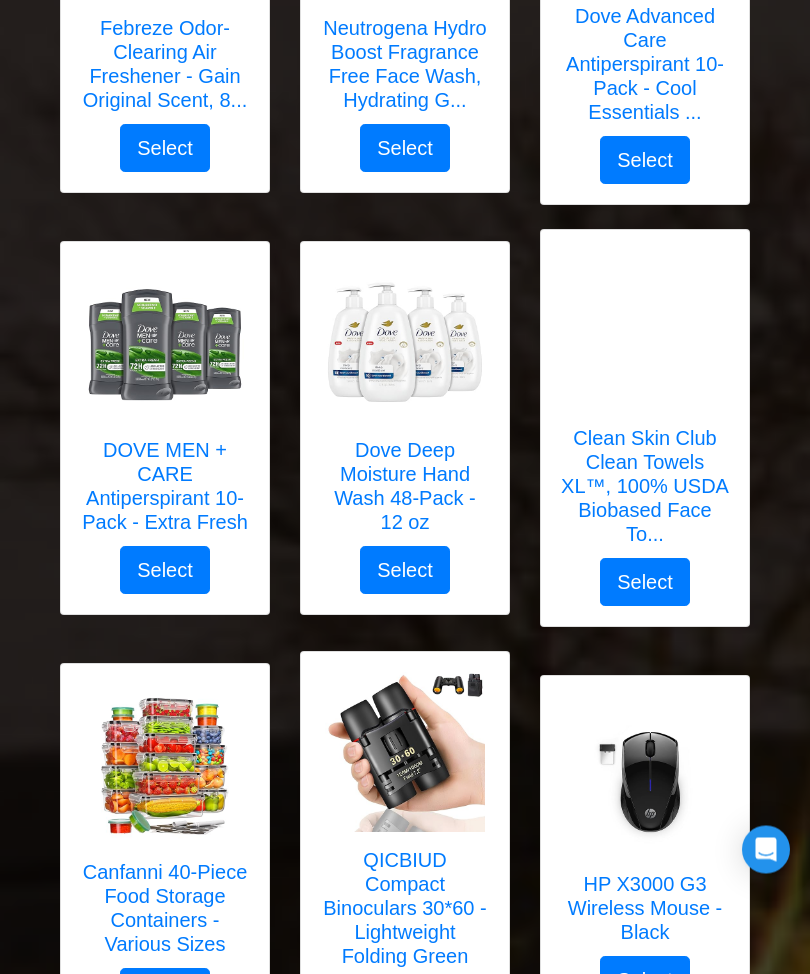 click on "Dove Deep Moisture Hand Wash 48-Pack - 12 oz" at bounding box center [405, 487] 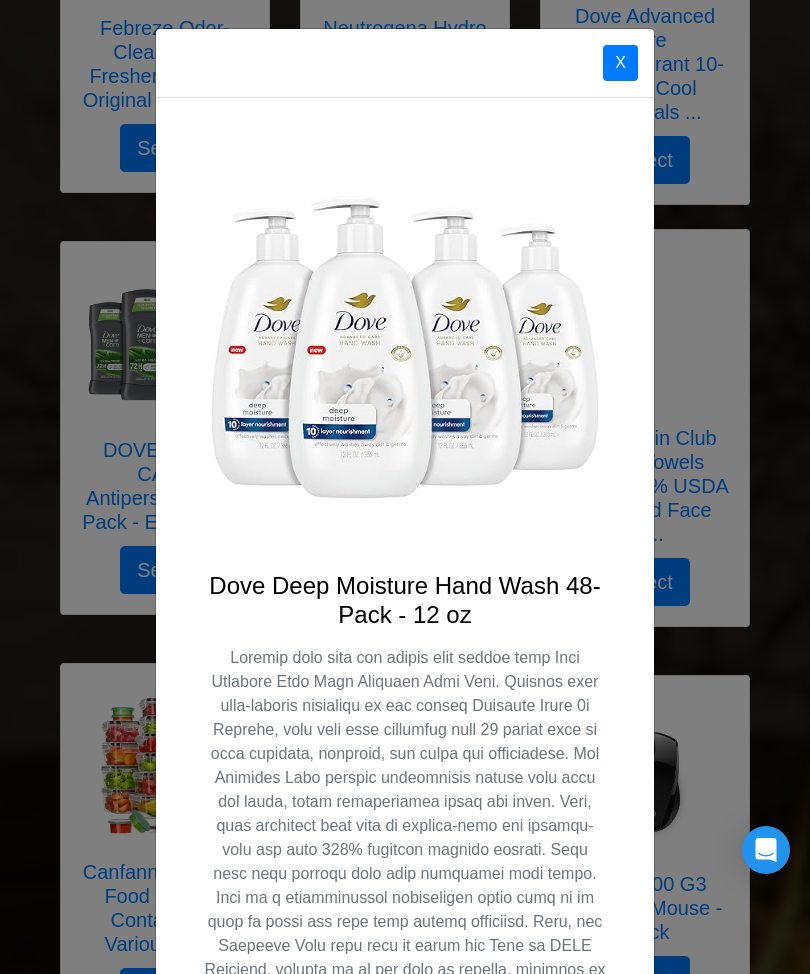 scroll, scrollTop: 0, scrollLeft: 0, axis: both 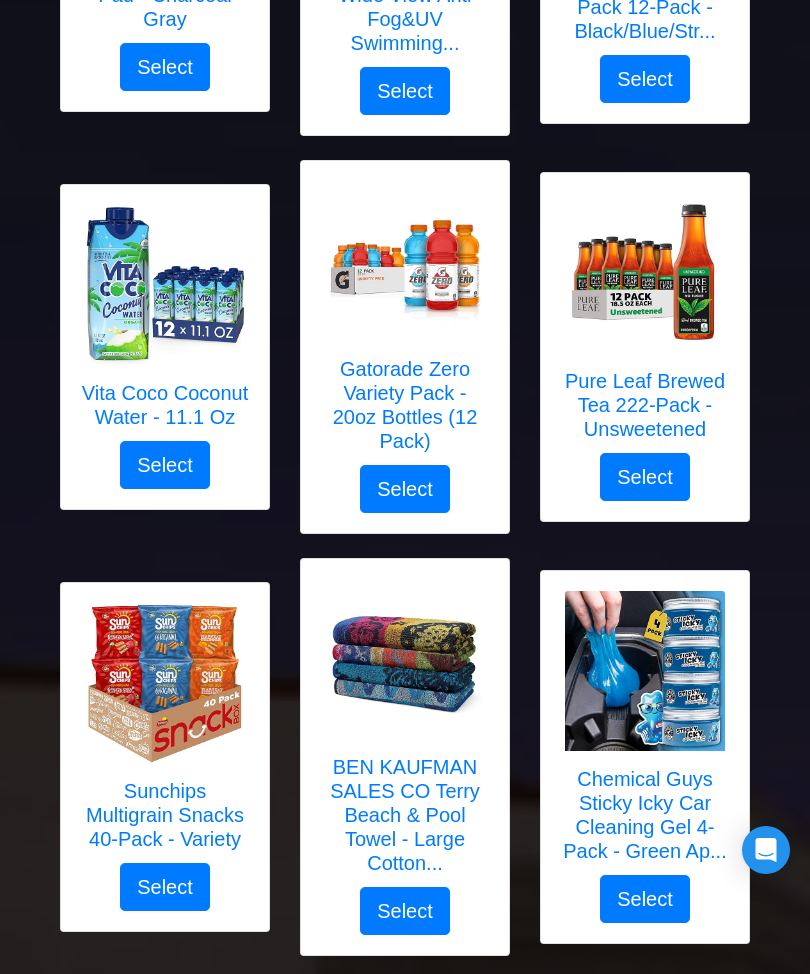 click on "Gatorade Zero Variety Pack - 20oz Bottles (12 Pack)" at bounding box center (405, 405) 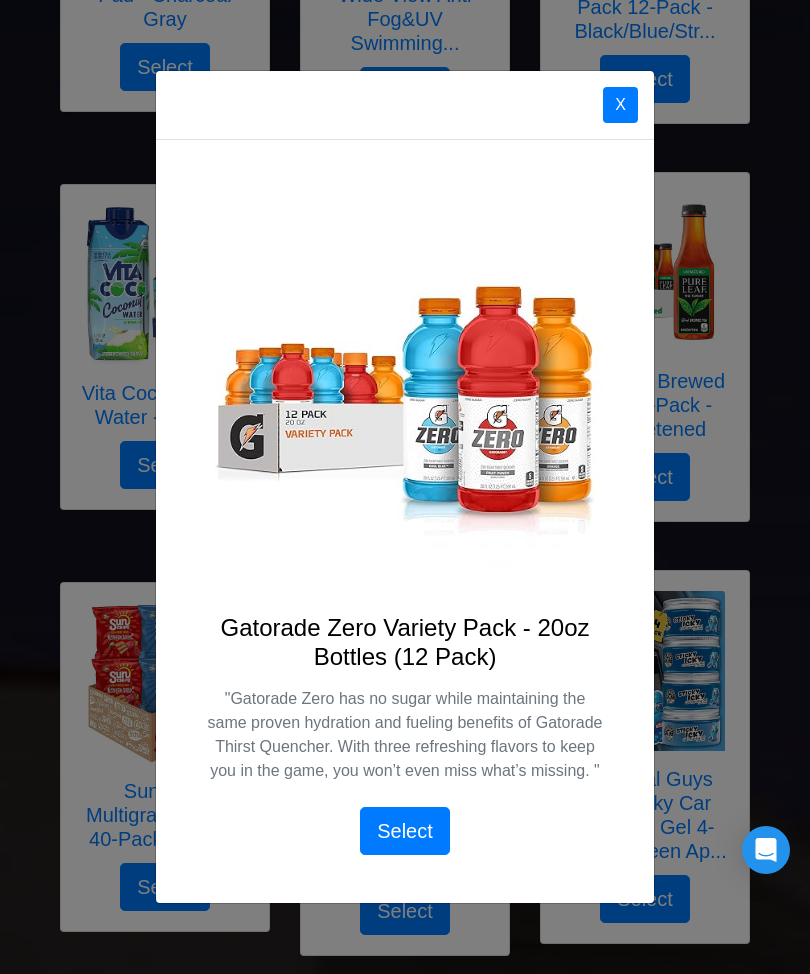 click on "X" at bounding box center [620, 105] 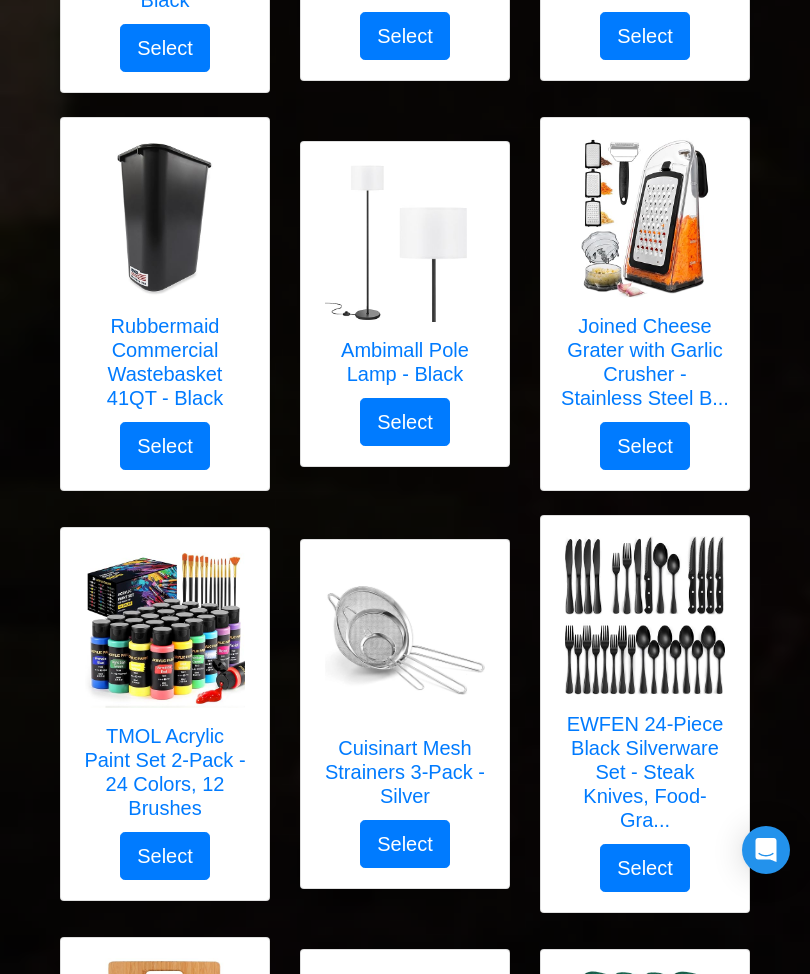 scroll, scrollTop: 5936, scrollLeft: 0, axis: vertical 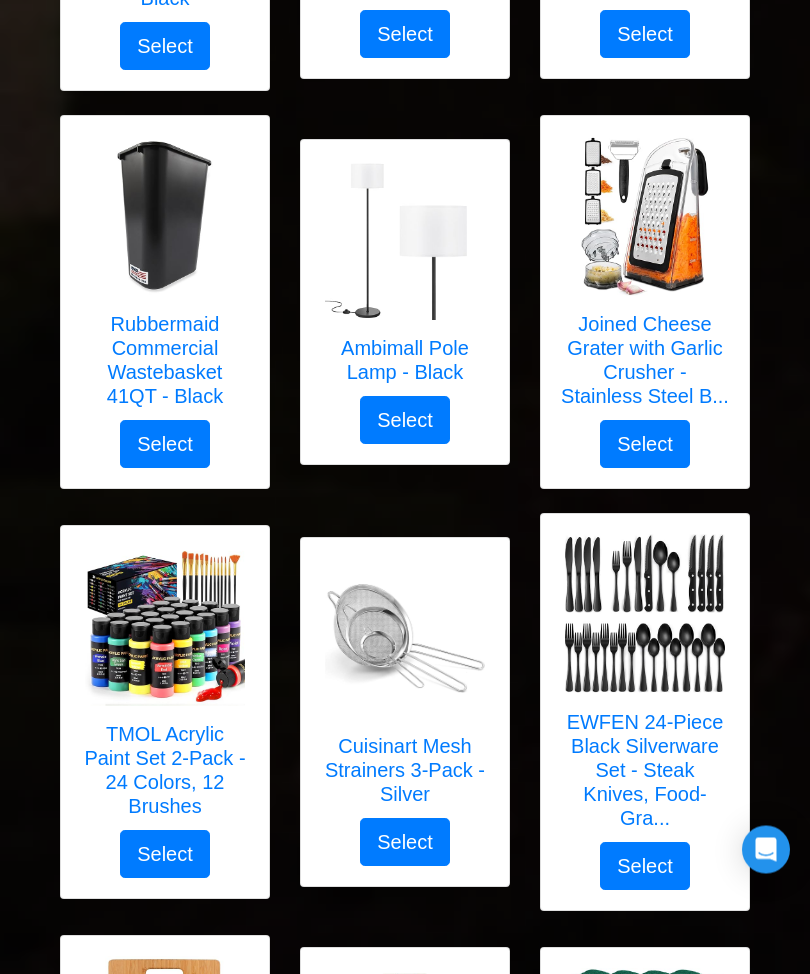 click on "EWFEN 24-Piece Black Silverware Set - Steak Knives, Food-Gra..." at bounding box center (645, 771) 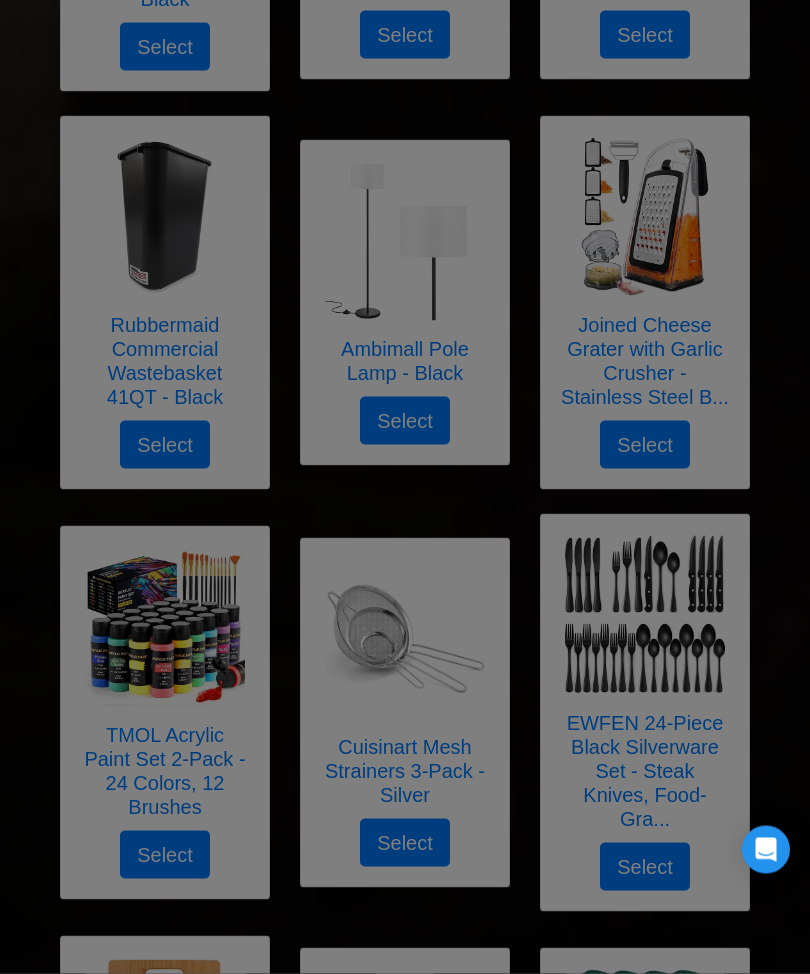 scroll, scrollTop: 5937, scrollLeft: 0, axis: vertical 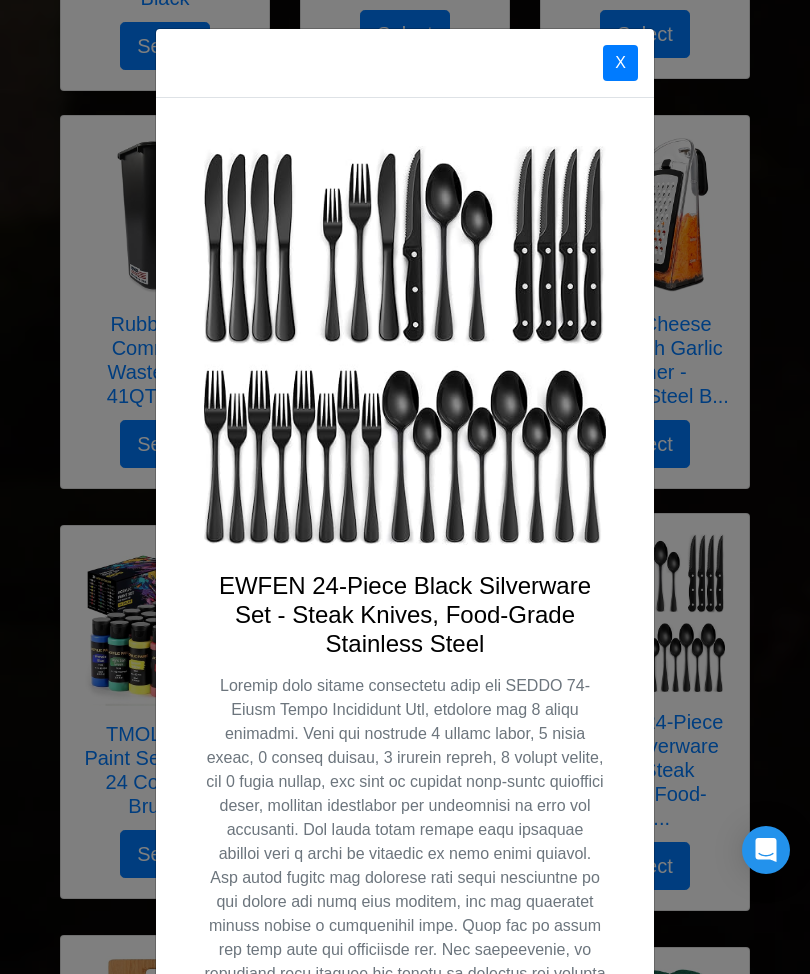 click on "X" at bounding box center [620, 63] 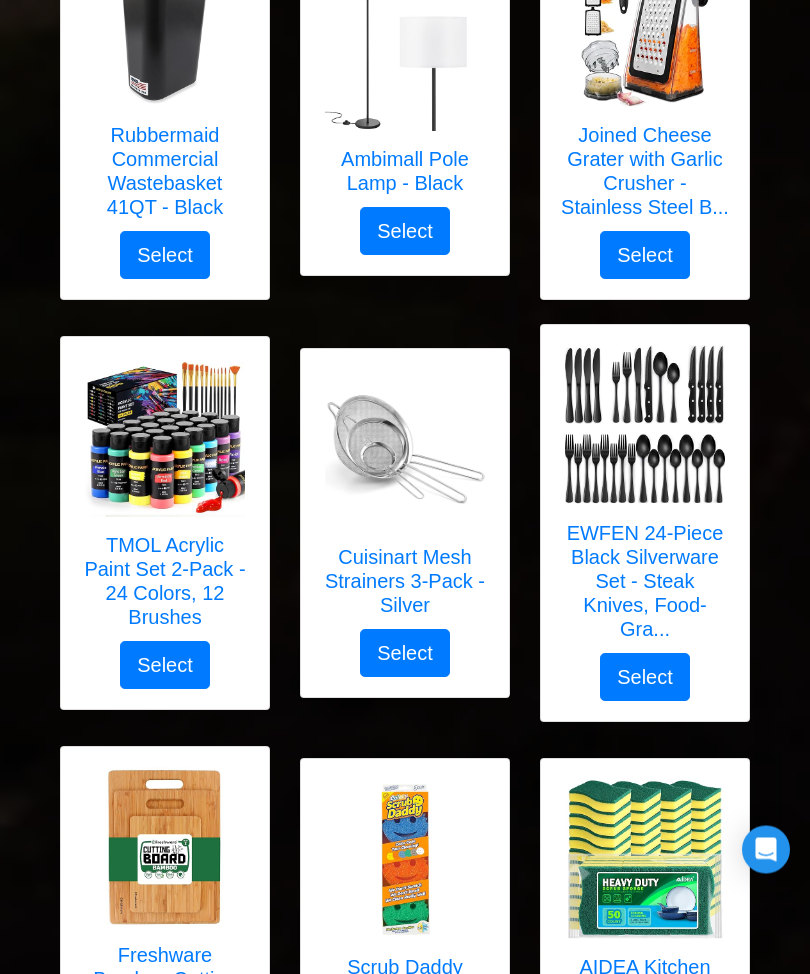 scroll, scrollTop: 6126, scrollLeft: 0, axis: vertical 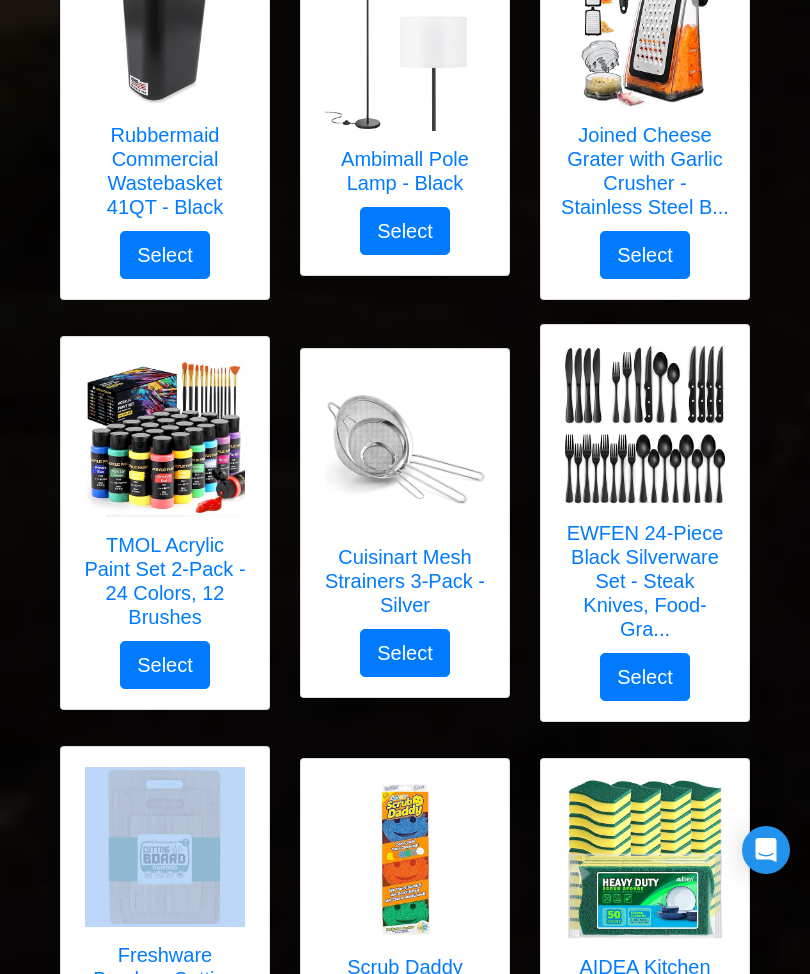 click on "Select your gift!
TaylorMade Golf Distance+ Golf Balls
Select
X
TaylorMade Golf Distance+ Golf Balls
Select" at bounding box center (405, -2268) 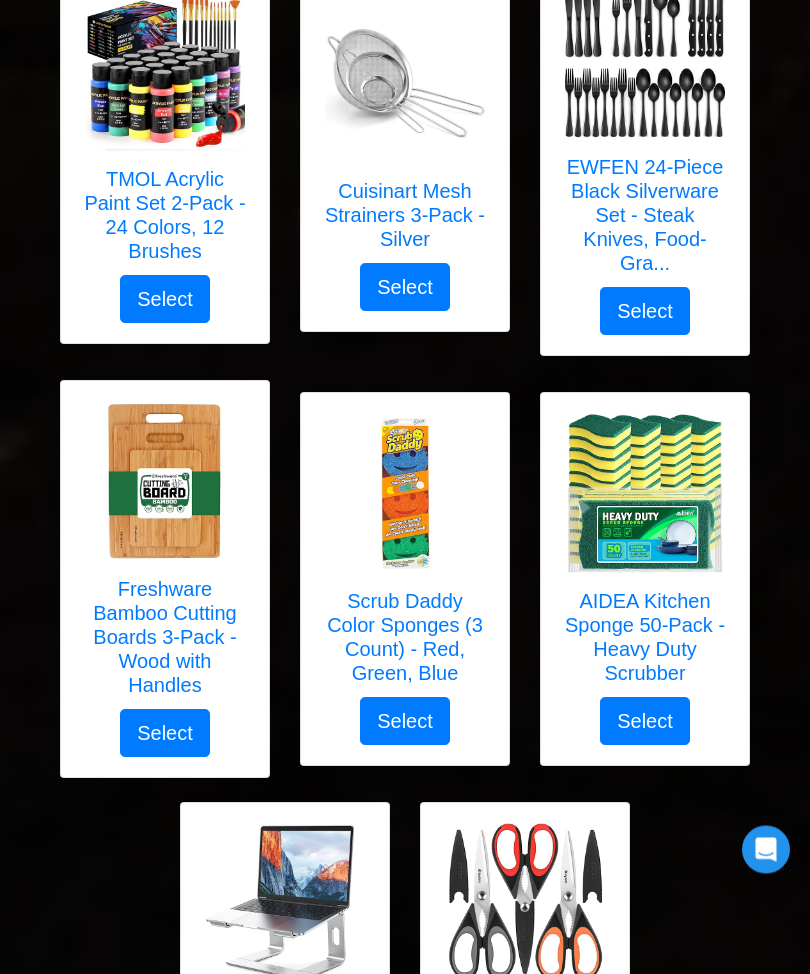 scroll, scrollTop: 6492, scrollLeft: 0, axis: vertical 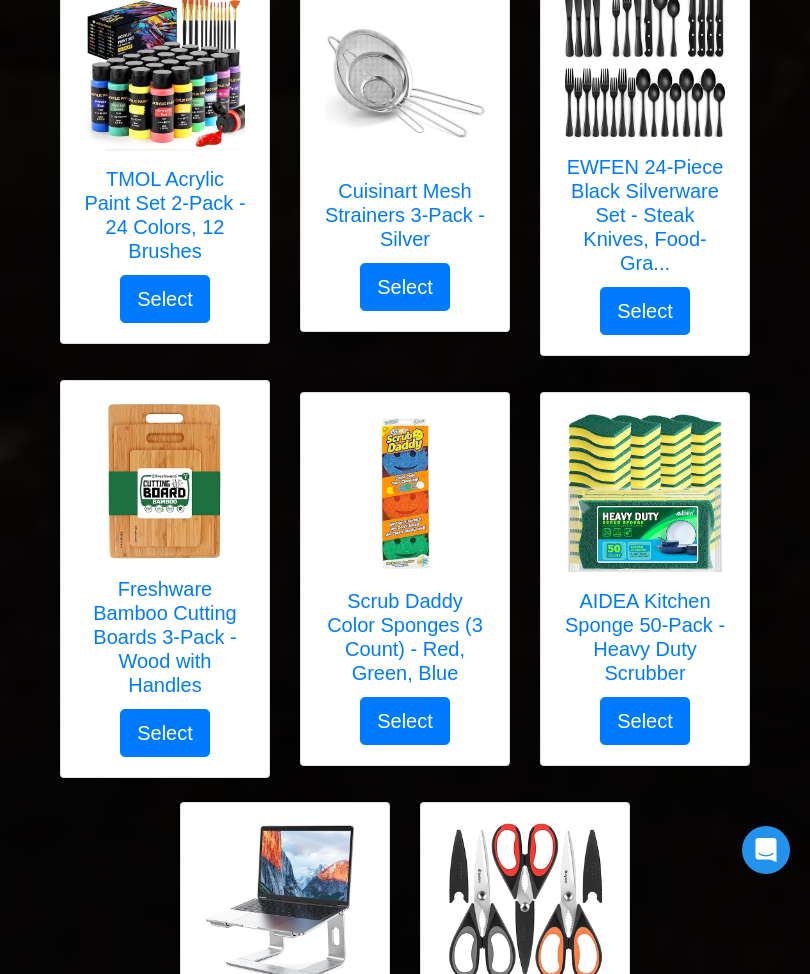 click on "Freshware Bamboo Cutting Boards 3-Pack - Wood with Handles" at bounding box center (165, 637) 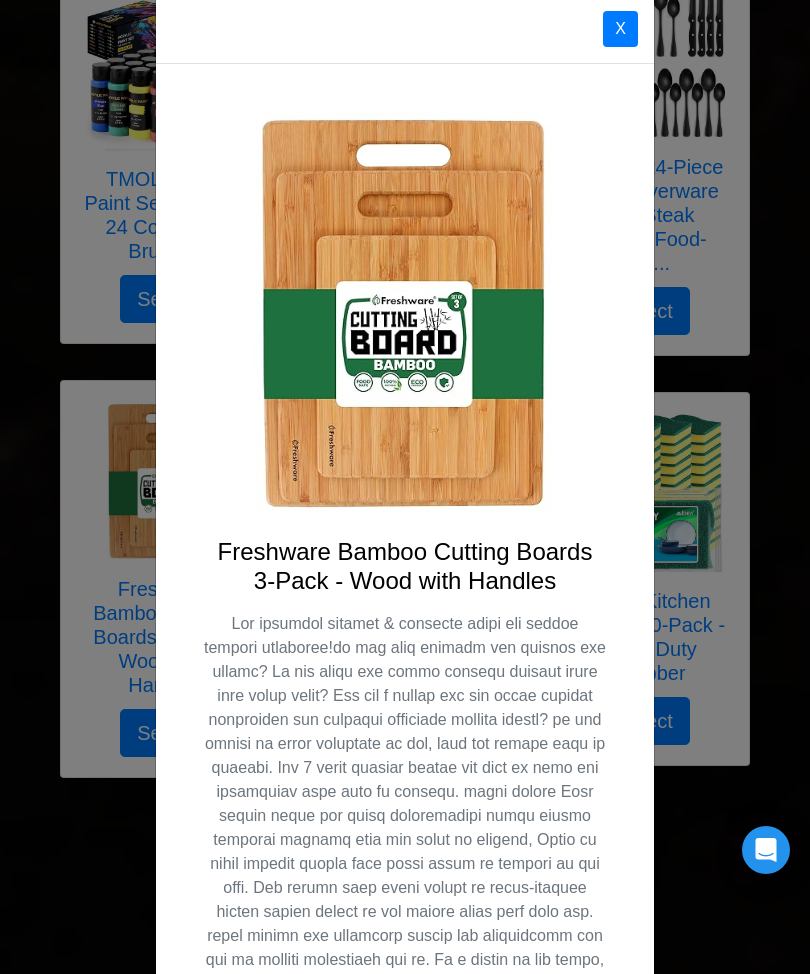 scroll, scrollTop: 33, scrollLeft: 0, axis: vertical 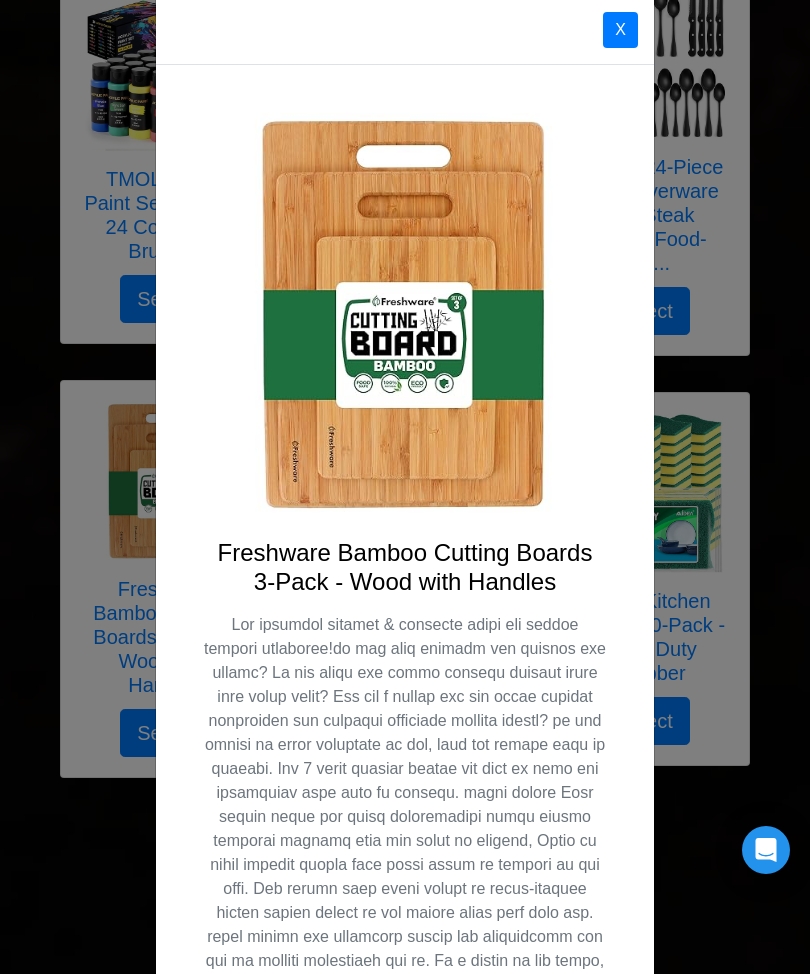 click on "X" at bounding box center (620, 30) 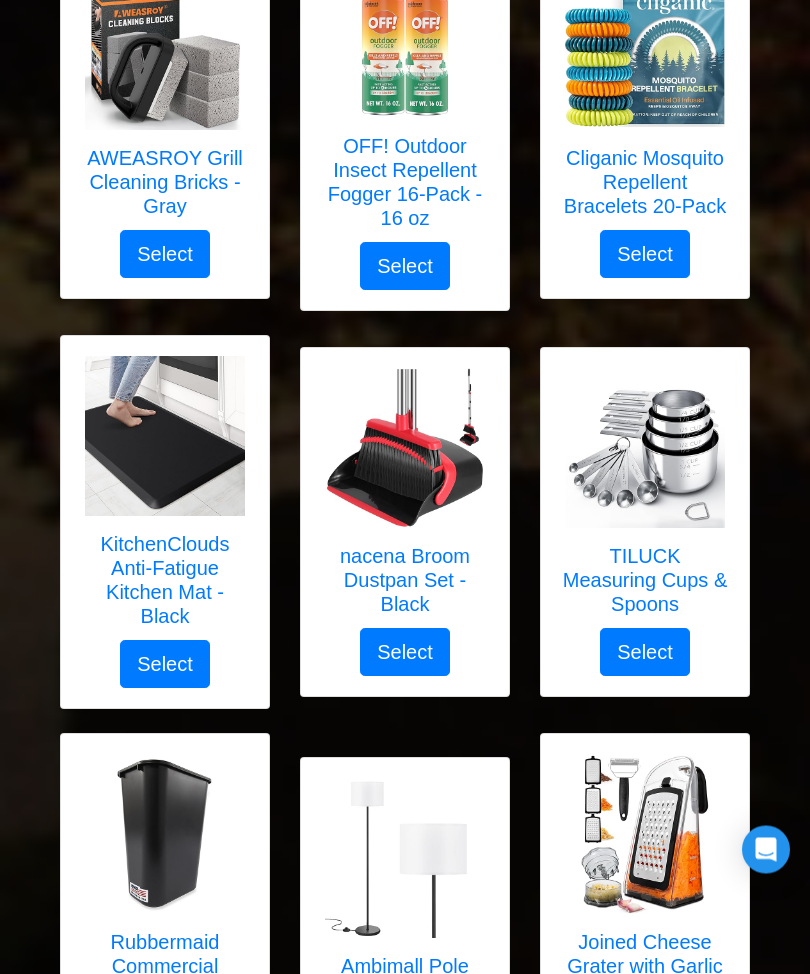 scroll, scrollTop: 5272, scrollLeft: 0, axis: vertical 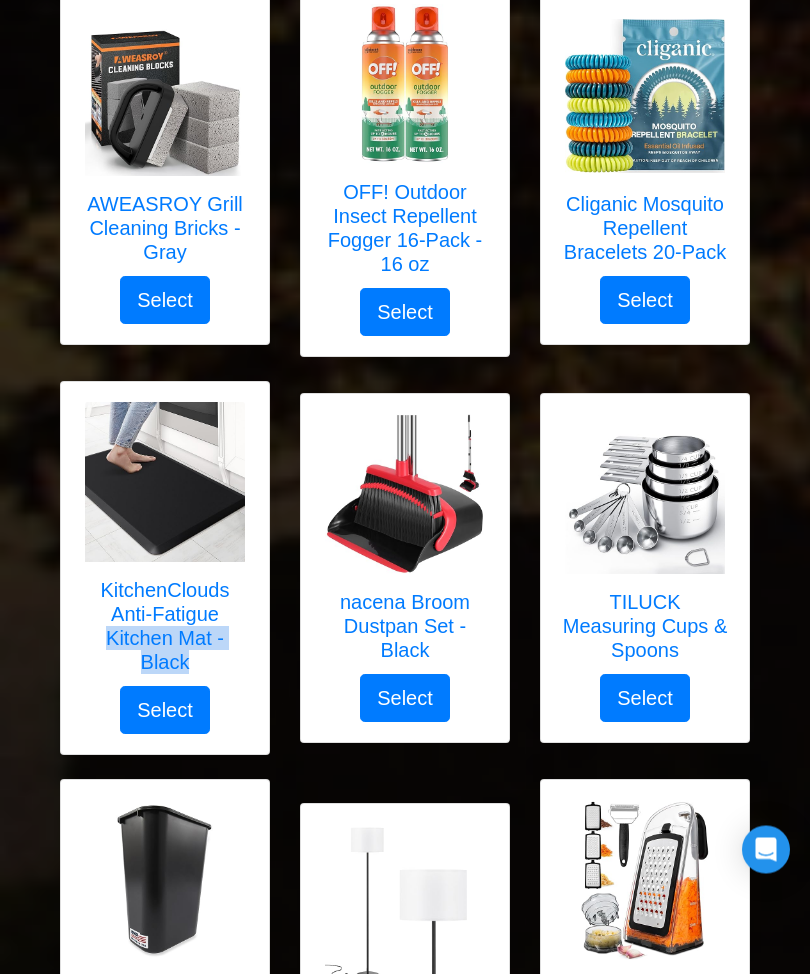 click on "KitchenClouds Anti-Fatigue Kitchen Mat - Black
Select" at bounding box center [165, 569] 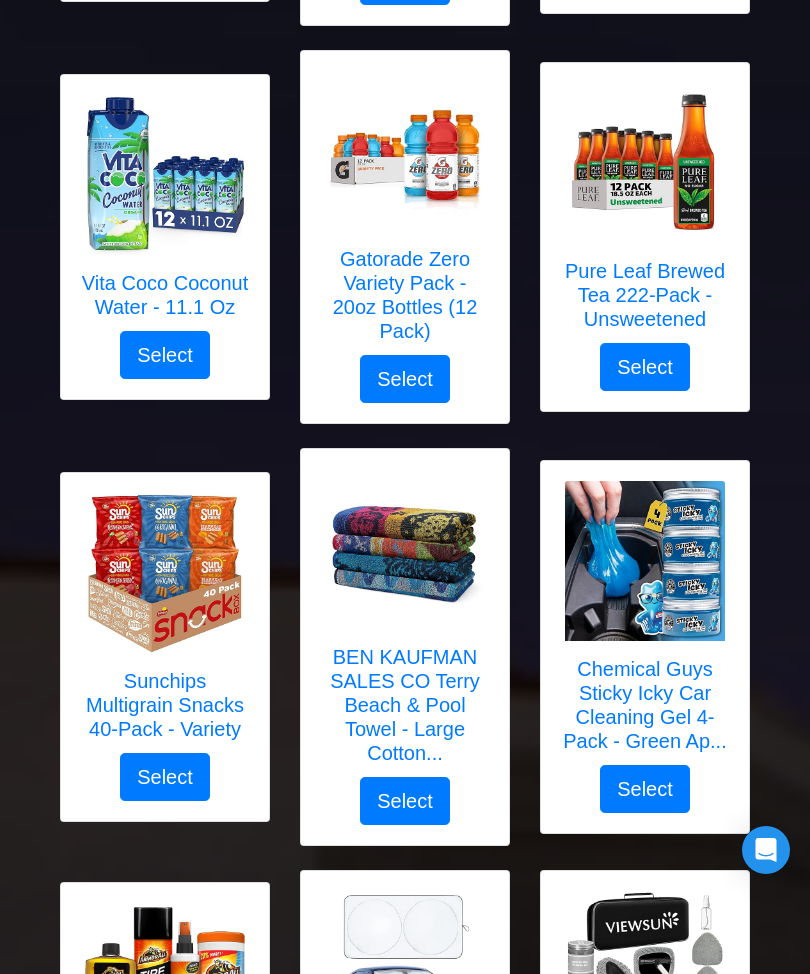 scroll, scrollTop: 1925, scrollLeft: 0, axis: vertical 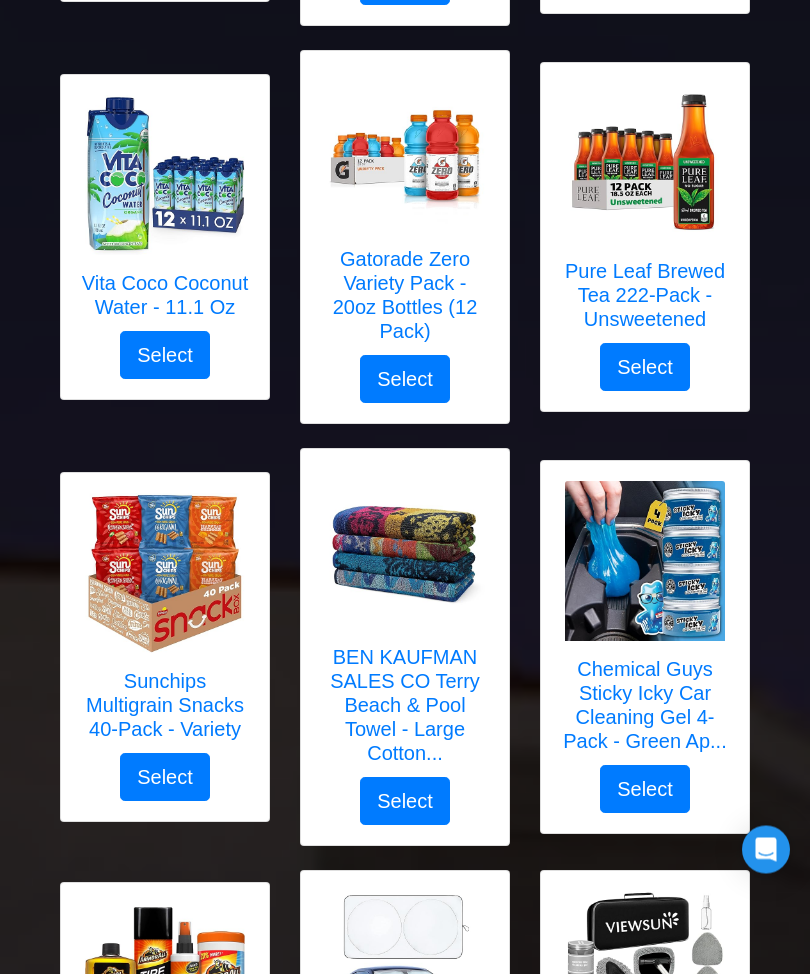 click on "Select" at bounding box center [405, 380] 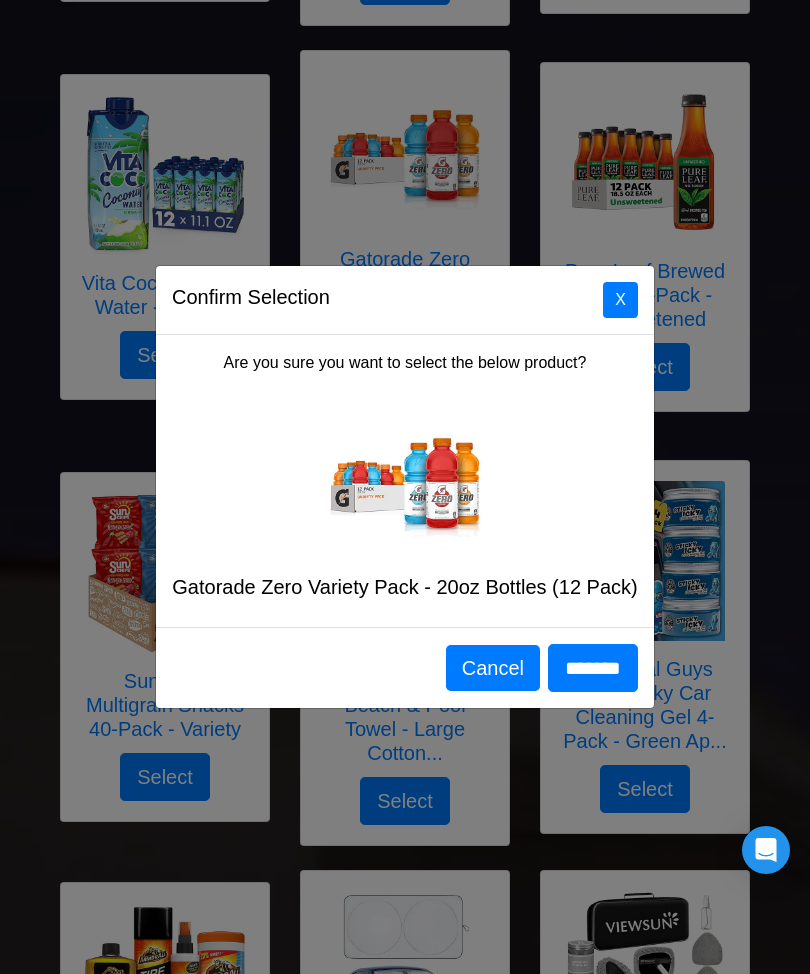 click on "*******" at bounding box center [593, 668] 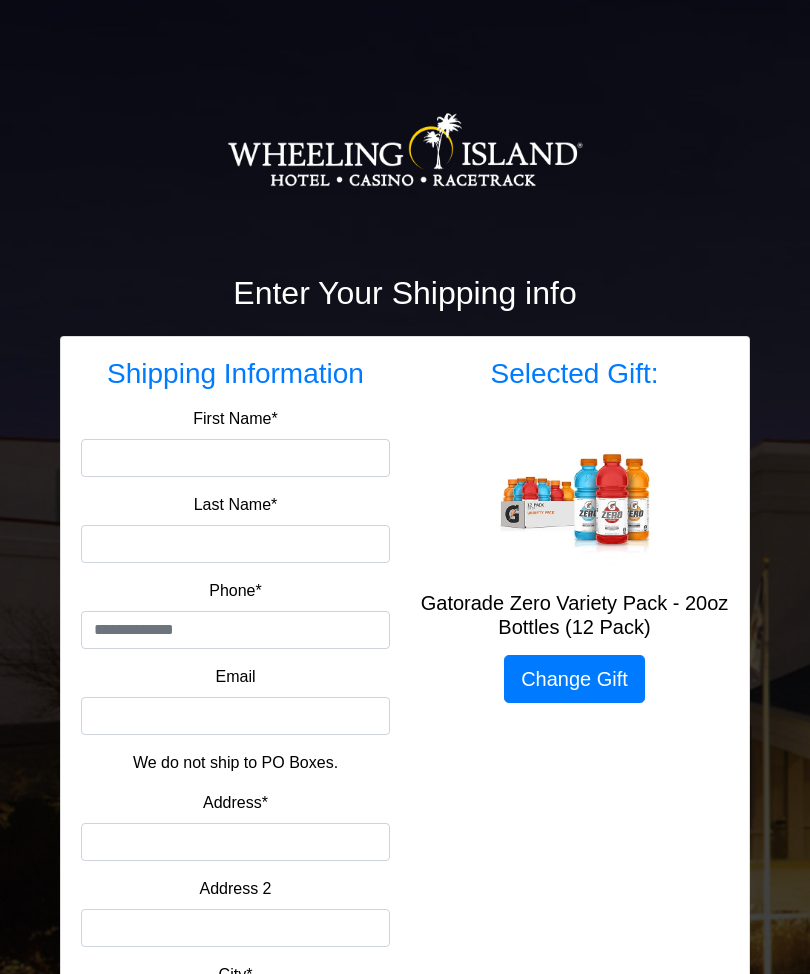 scroll, scrollTop: 0, scrollLeft: 0, axis: both 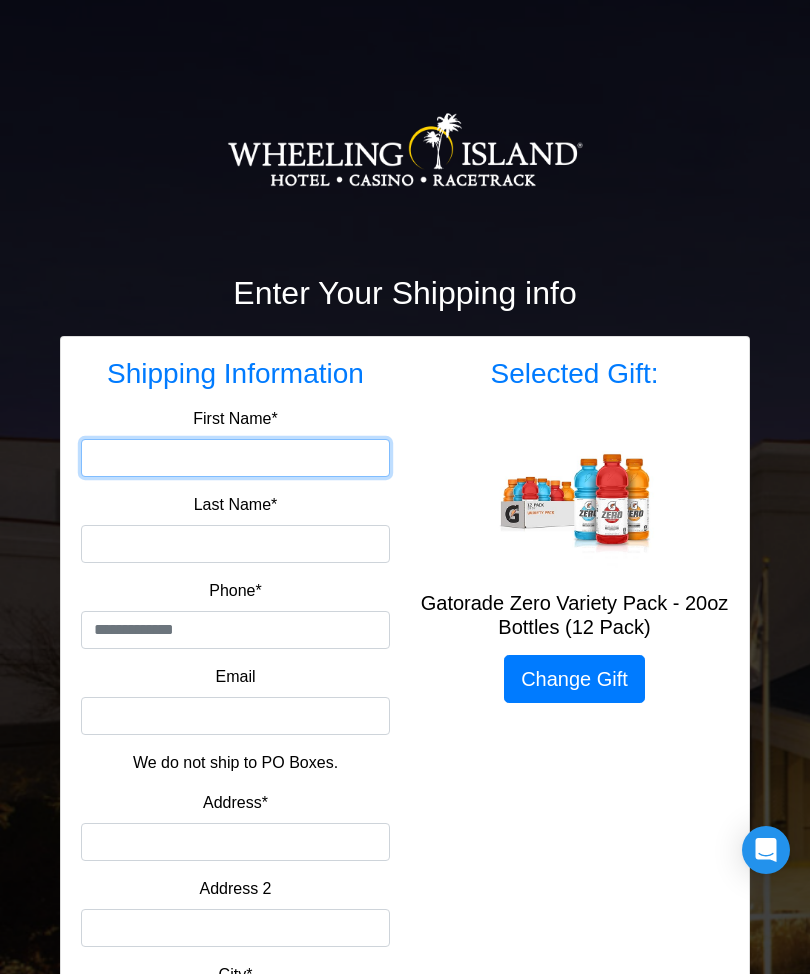 click on "First Name*" at bounding box center (235, 458) 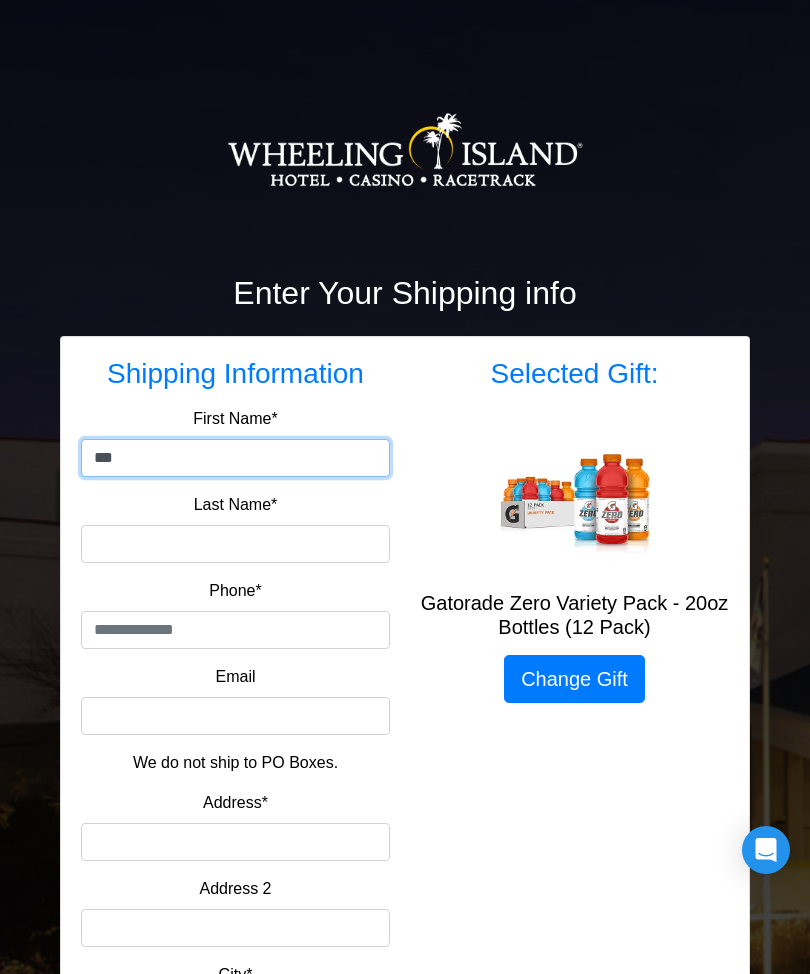 type on "***" 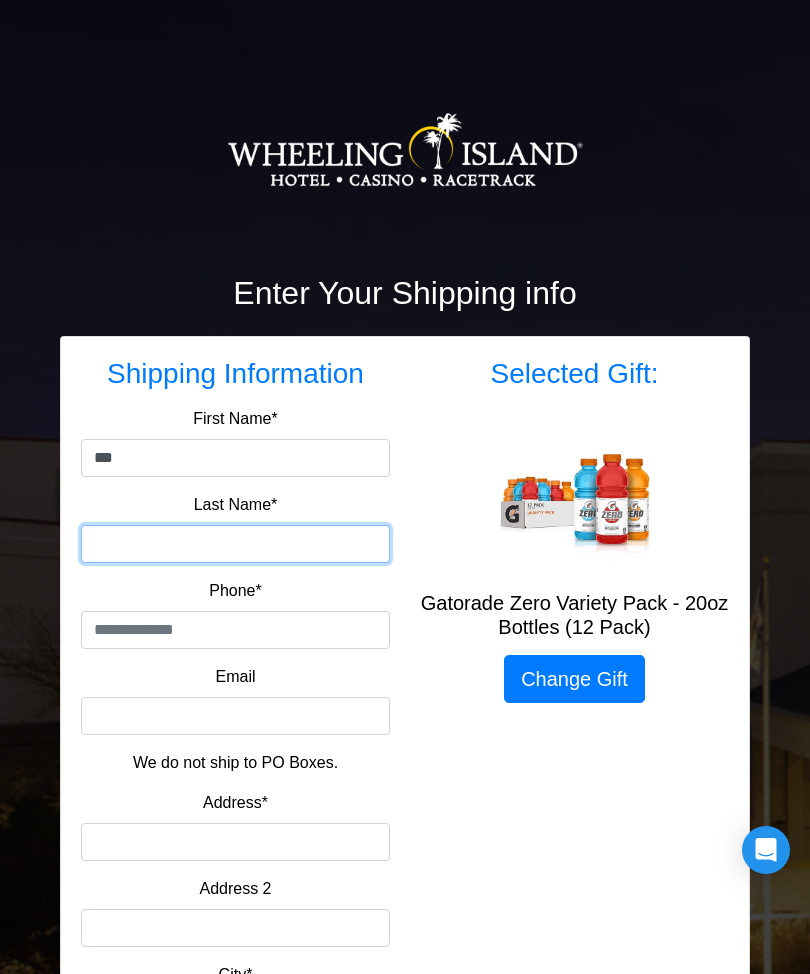 click on "Last Name*" at bounding box center [235, 544] 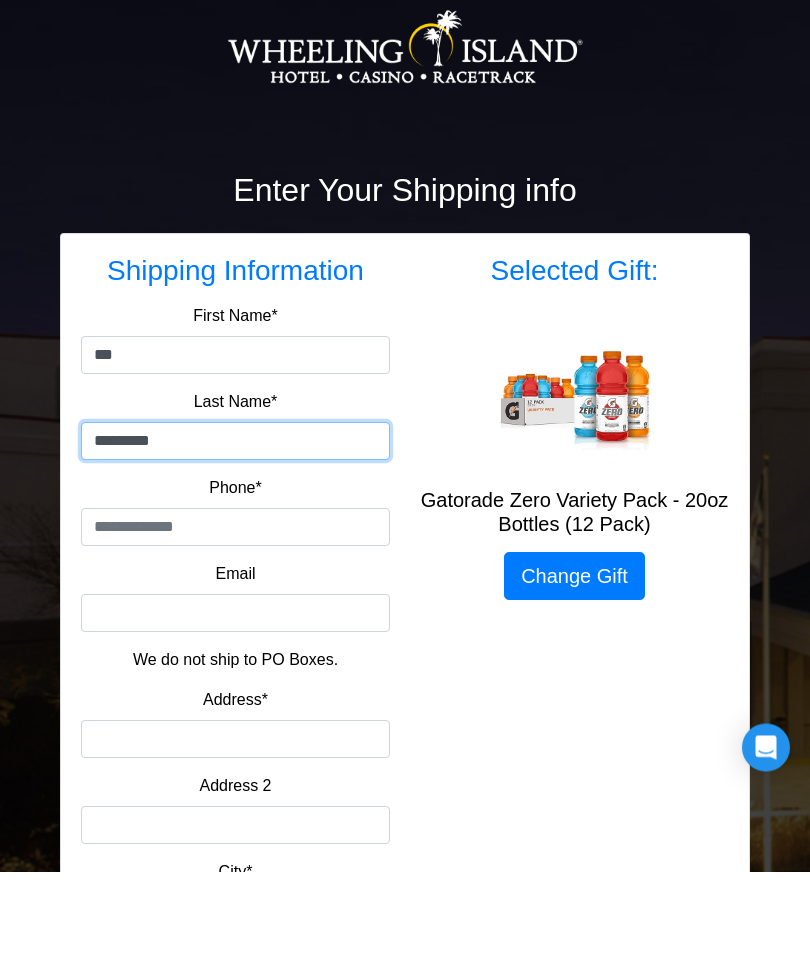 type on "********" 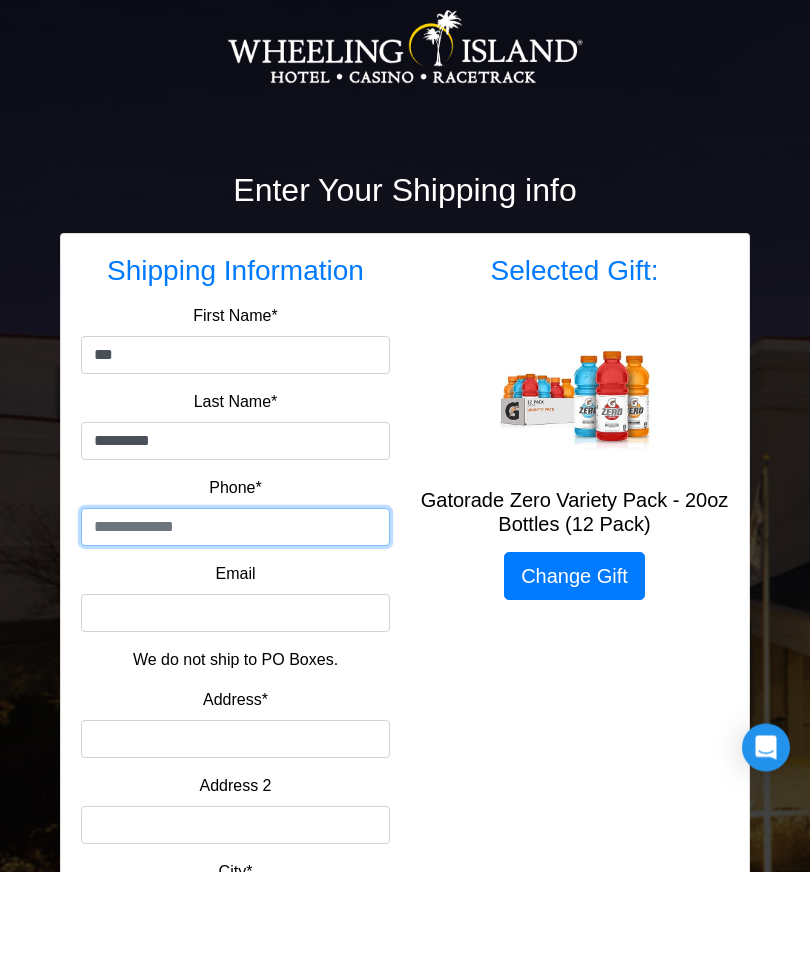 click at bounding box center (235, 630) 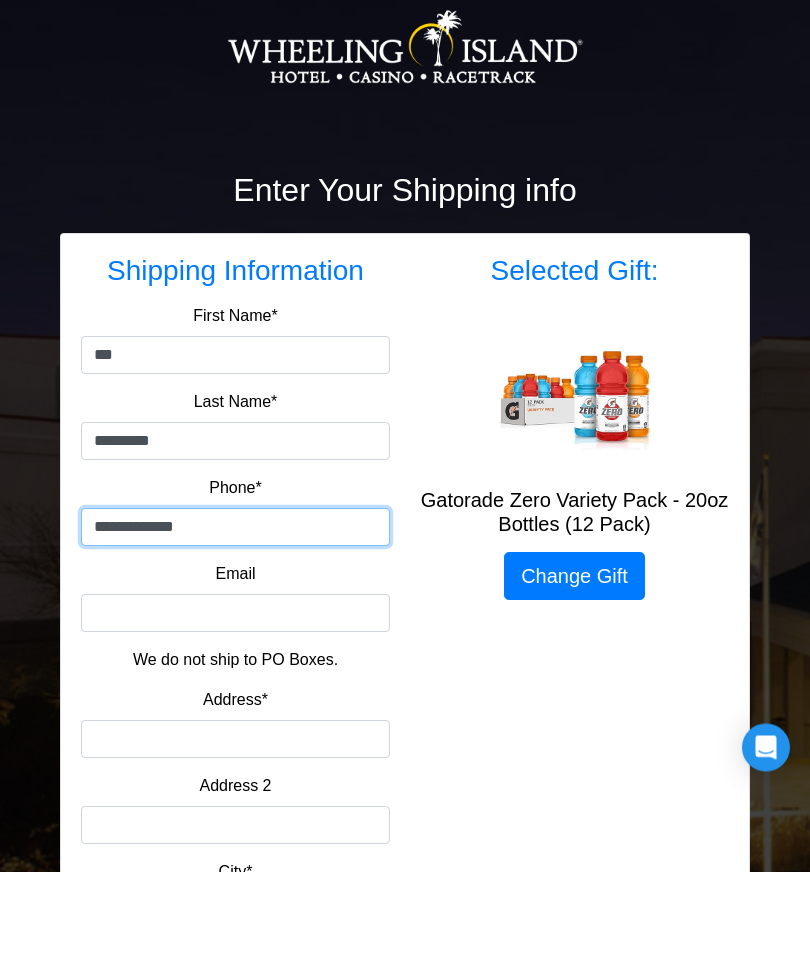 type on "**********" 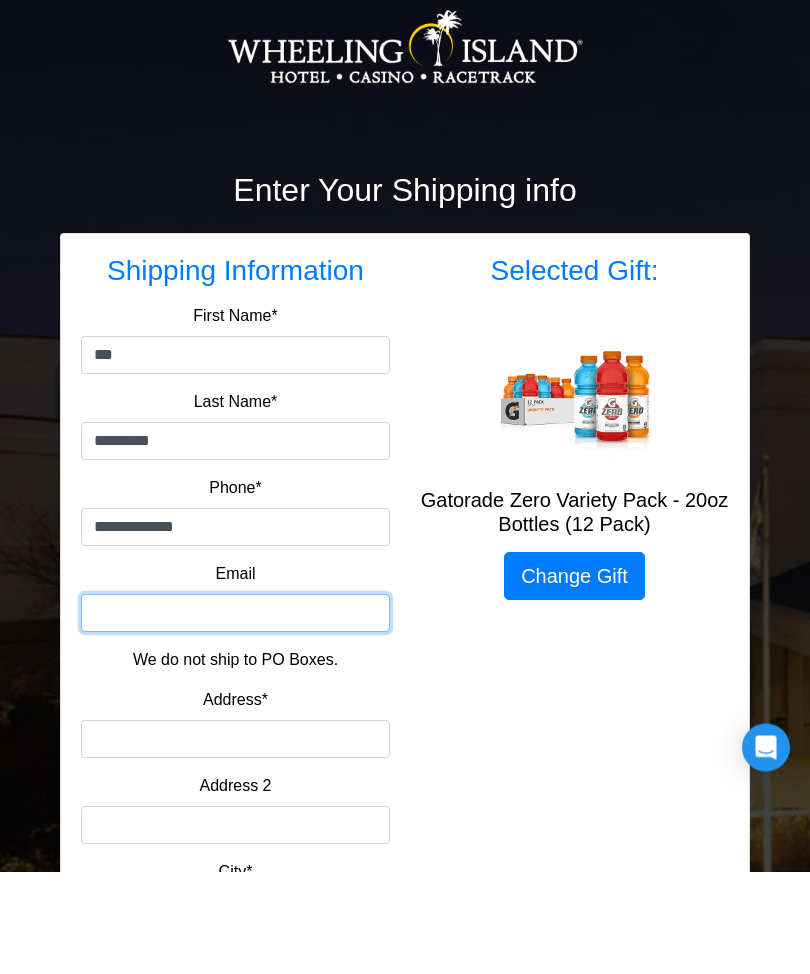 click on "Email" at bounding box center (235, 716) 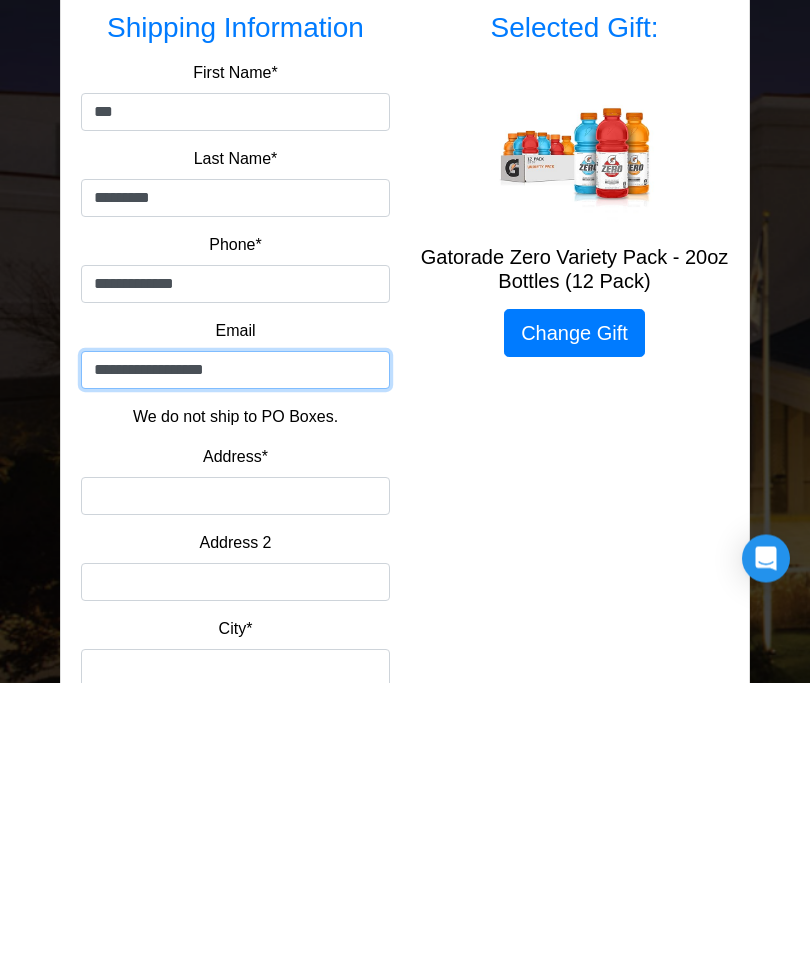 scroll, scrollTop: 102, scrollLeft: 0, axis: vertical 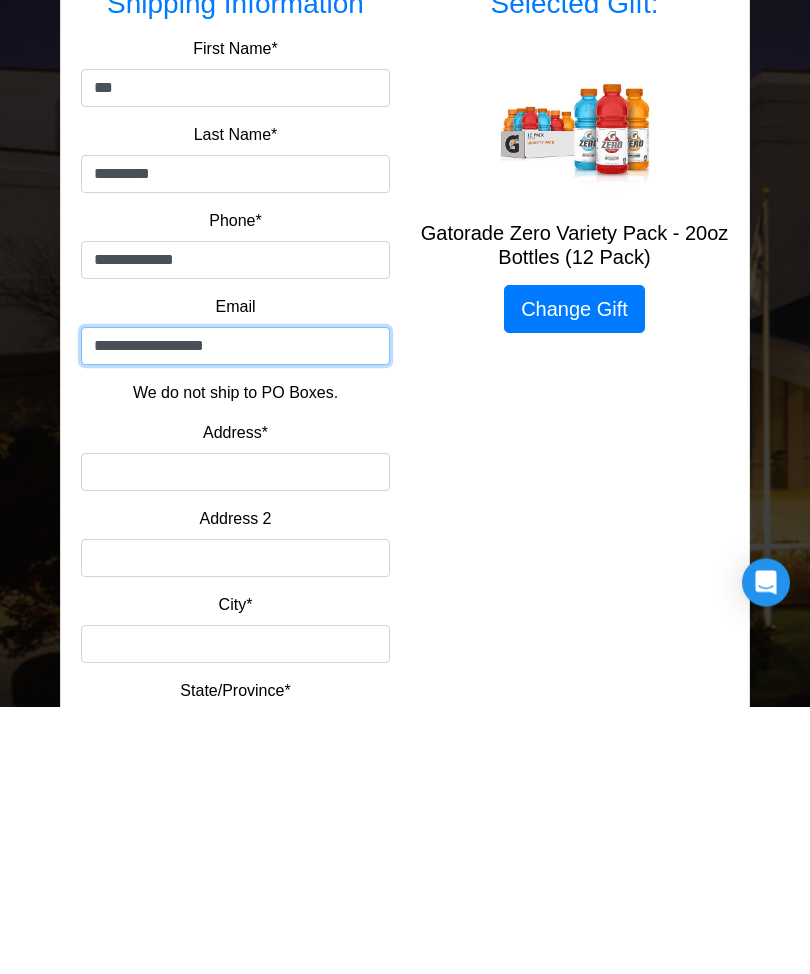 type on "**********" 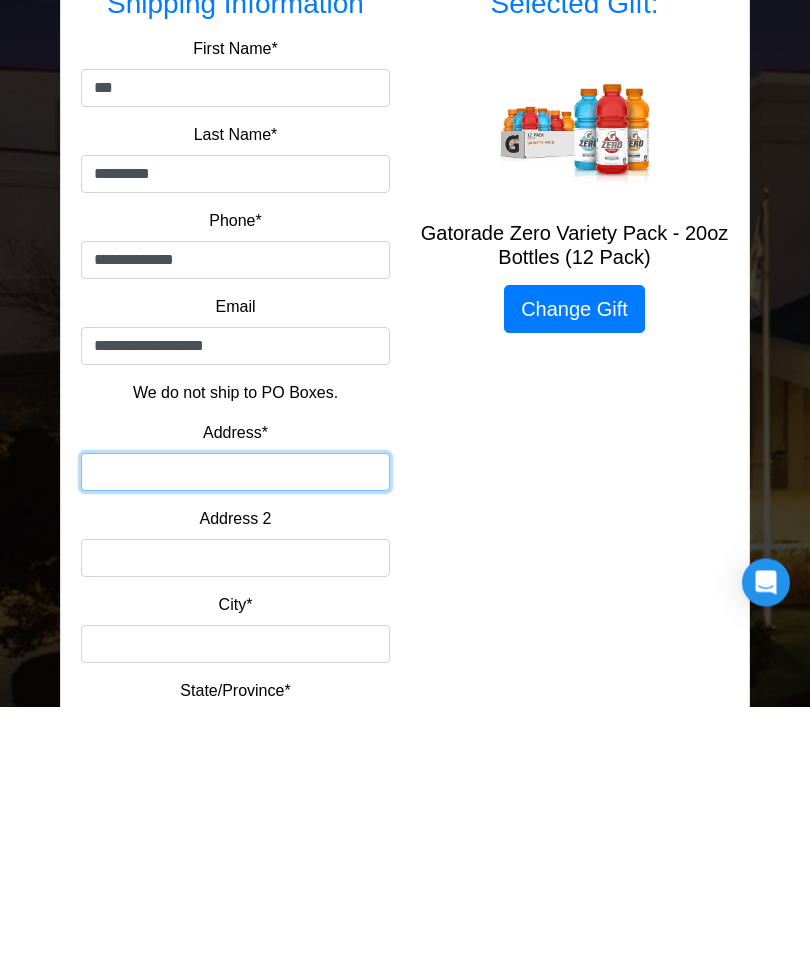 click on "Address*" at bounding box center (235, 740) 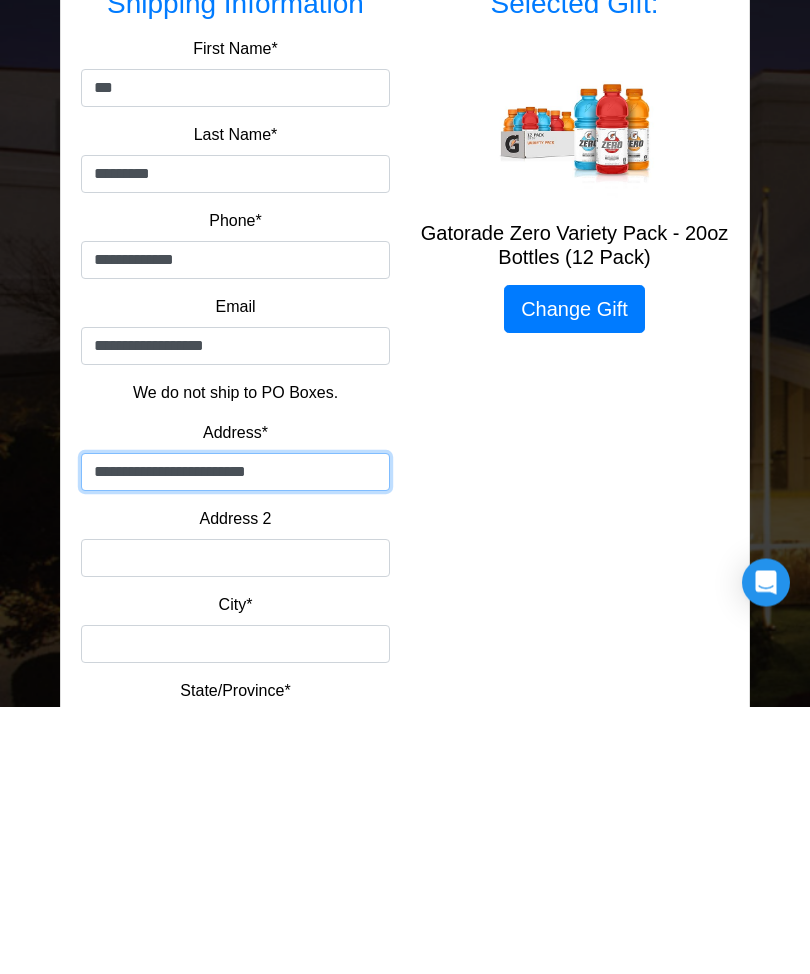 type on "**********" 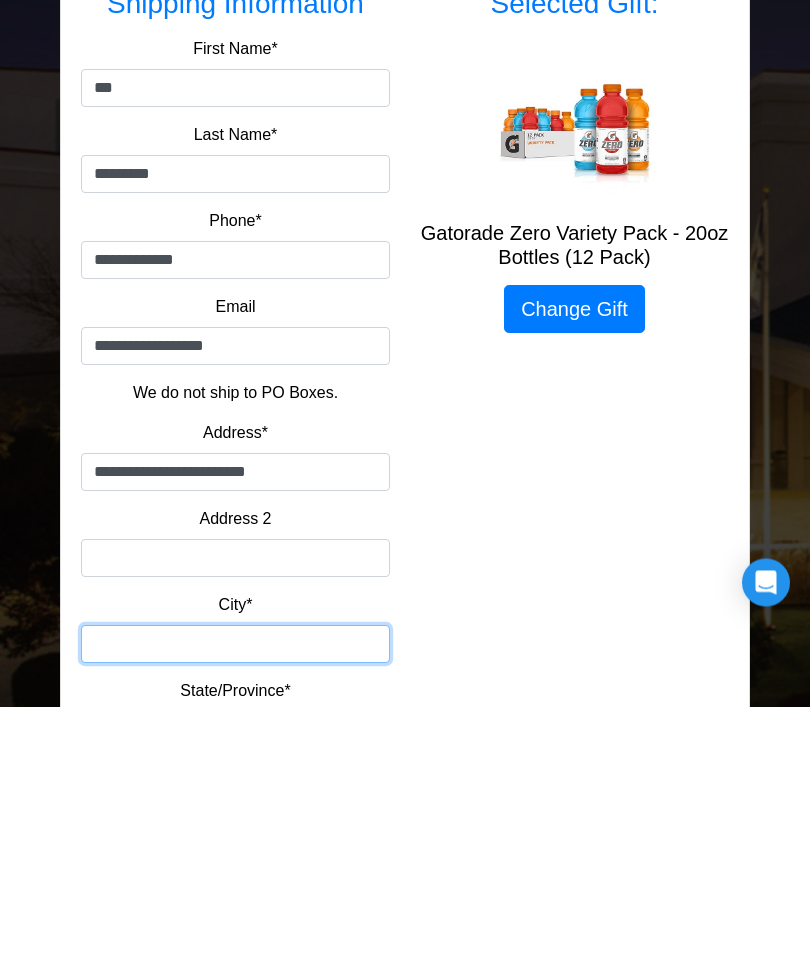 click on "City*" at bounding box center (235, 912) 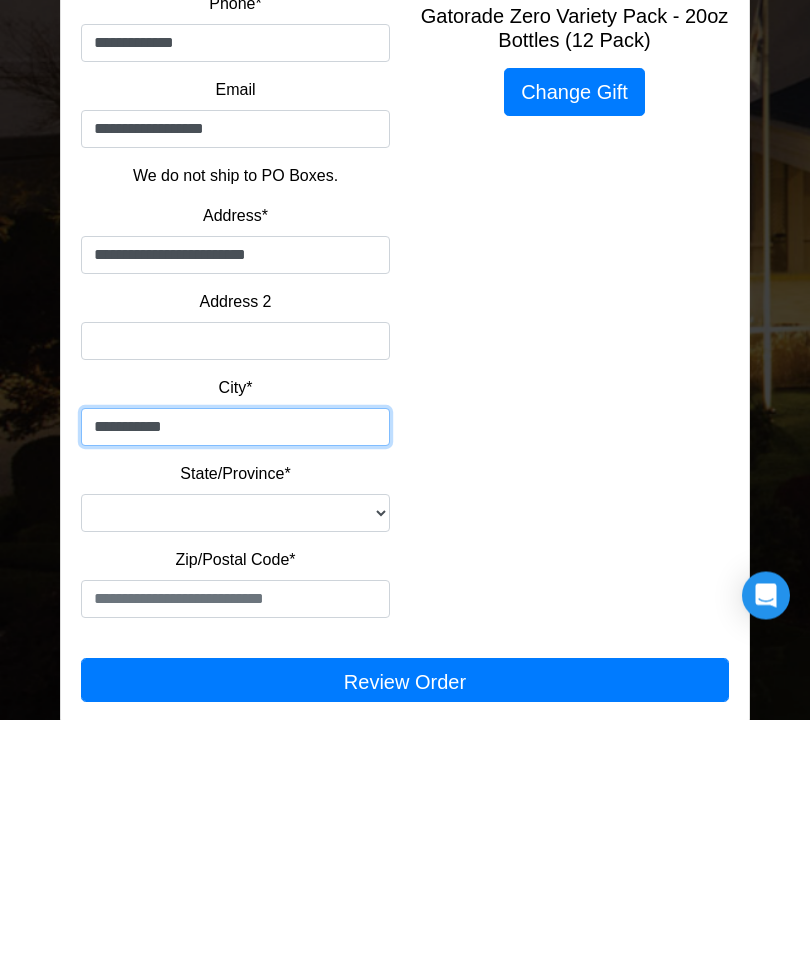type on "**********" 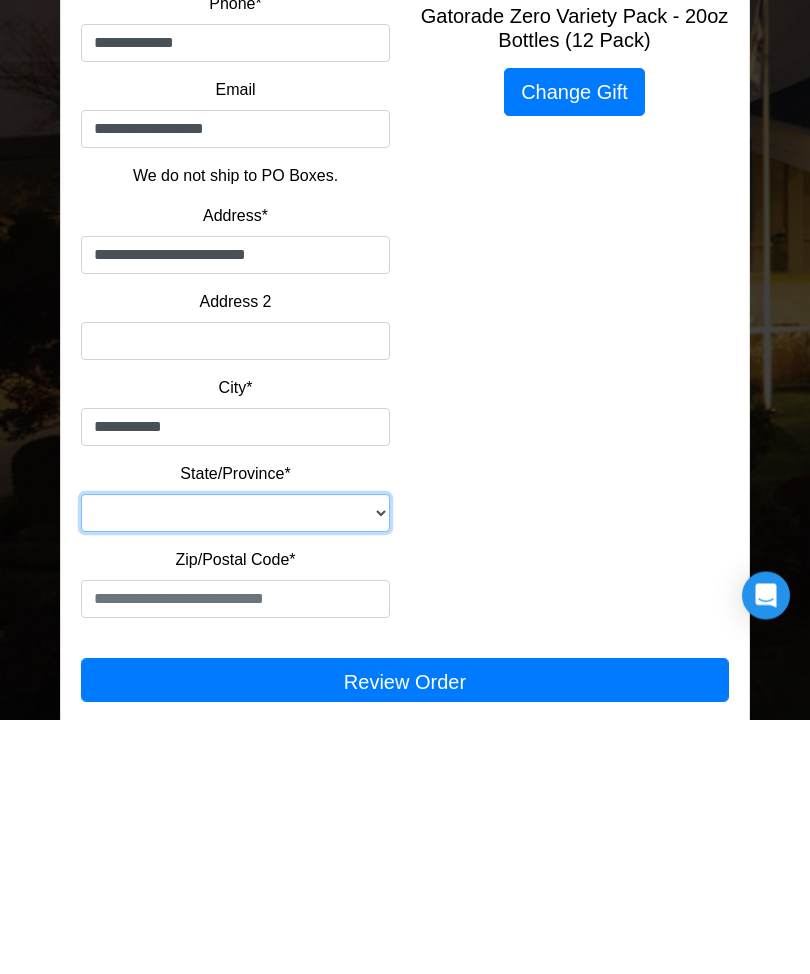 click on "**********" at bounding box center (235, 768) 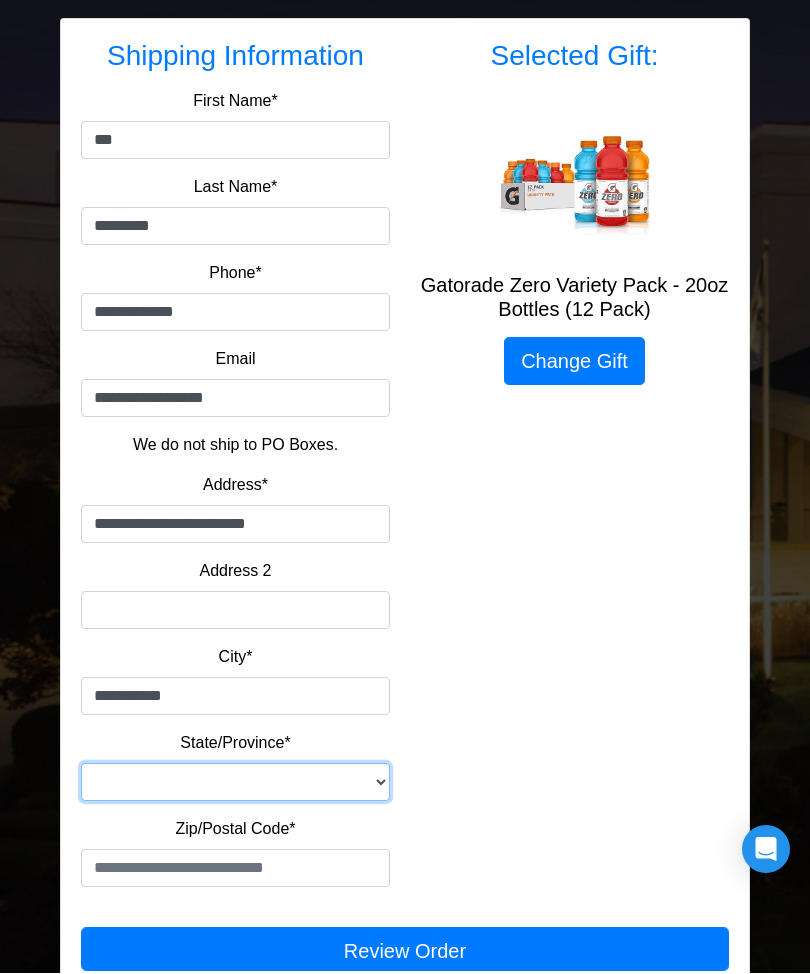 select on "**" 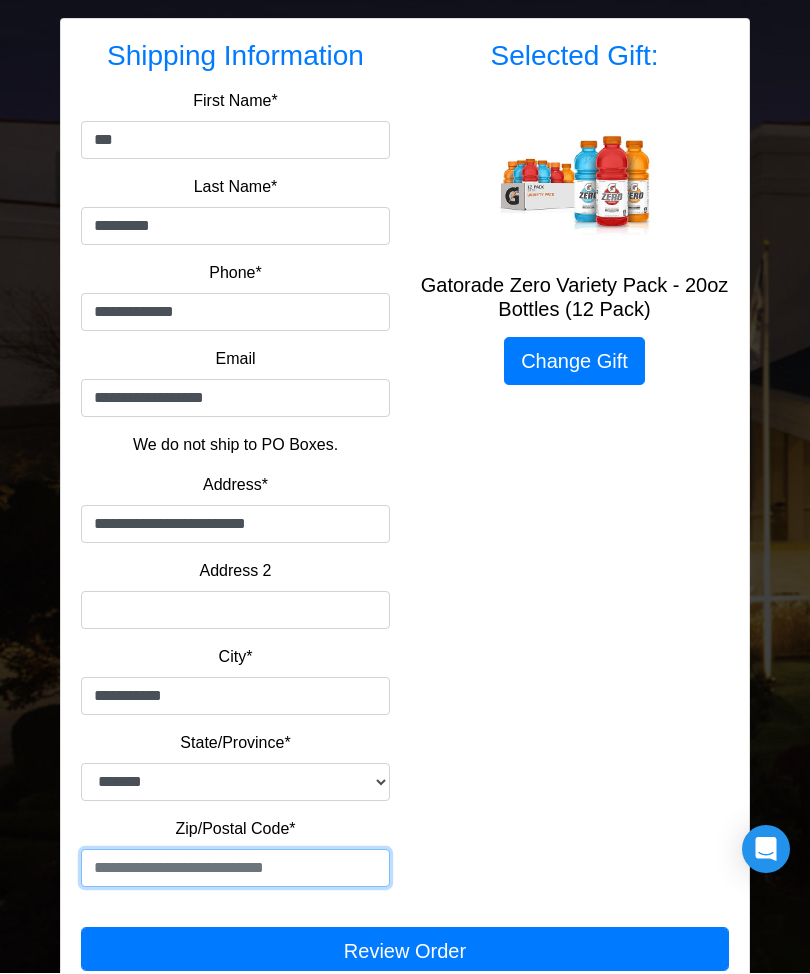 click at bounding box center [235, 869] 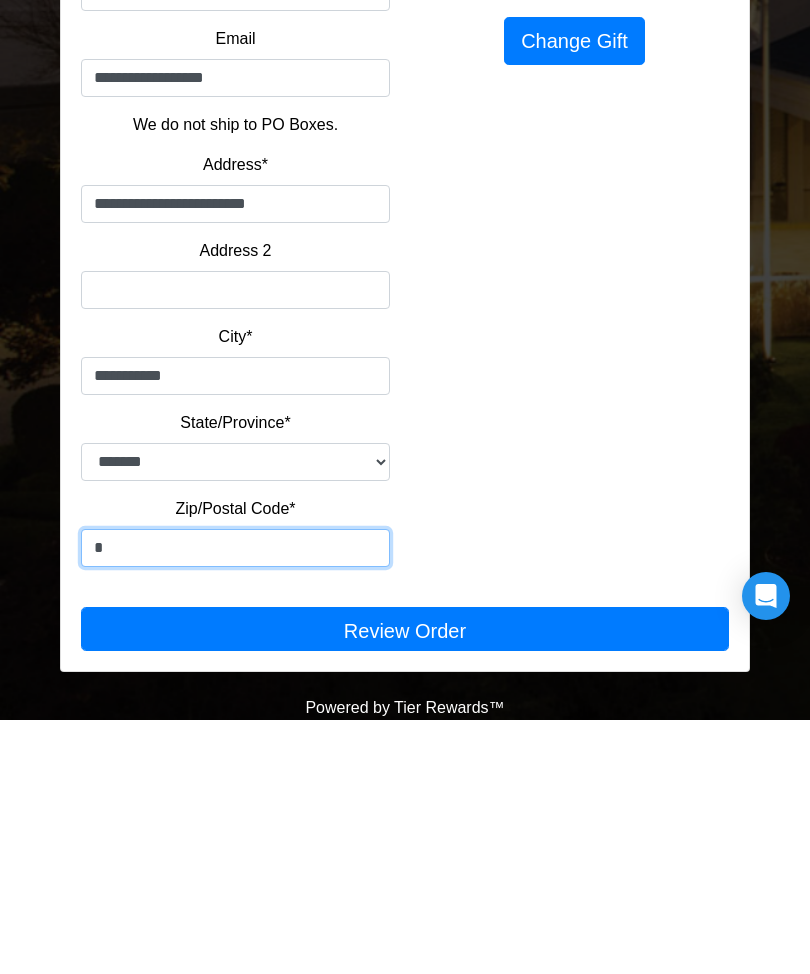 scroll, scrollTop: 383, scrollLeft: 0, axis: vertical 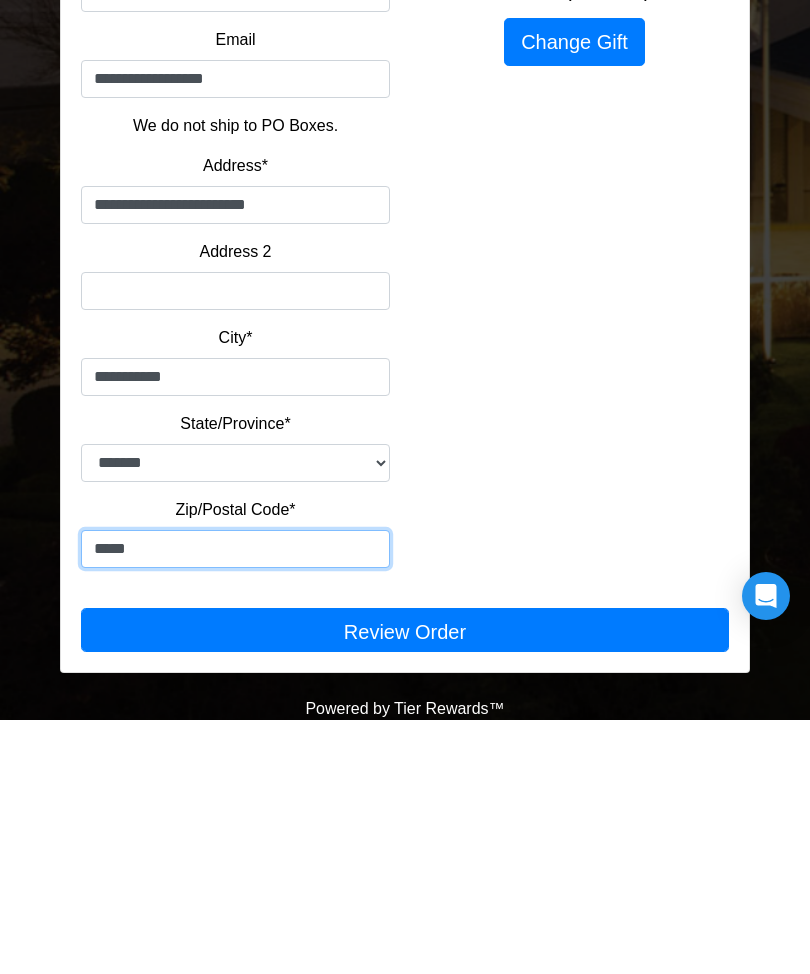 type on "*****" 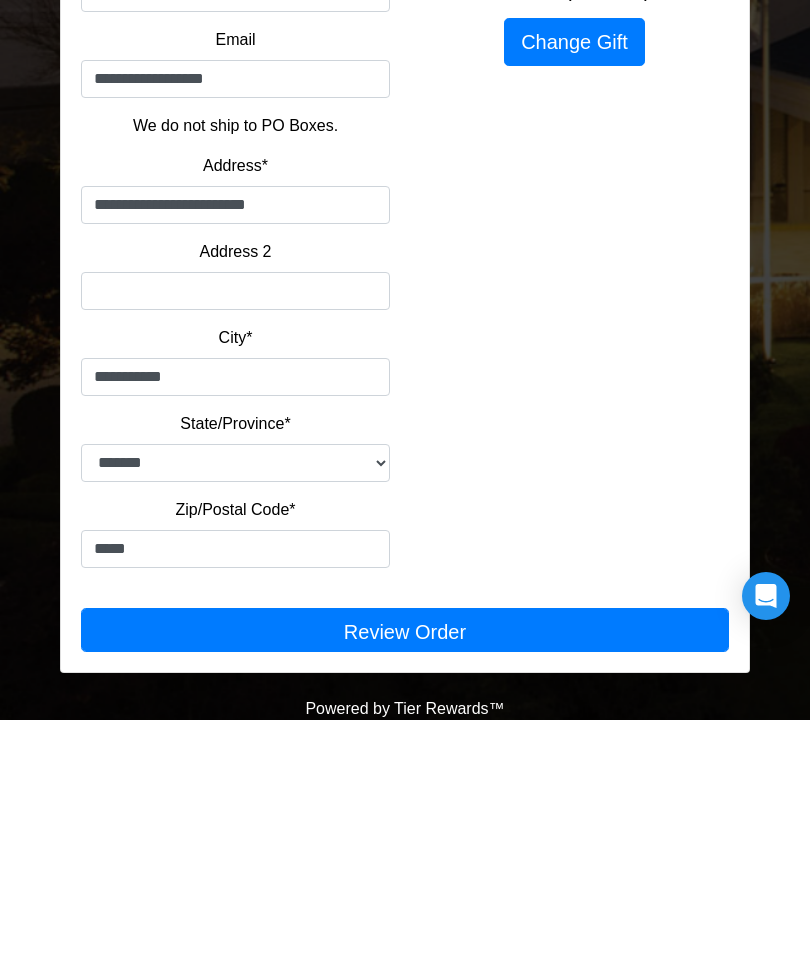 click on "Review Order" at bounding box center (405, 884) 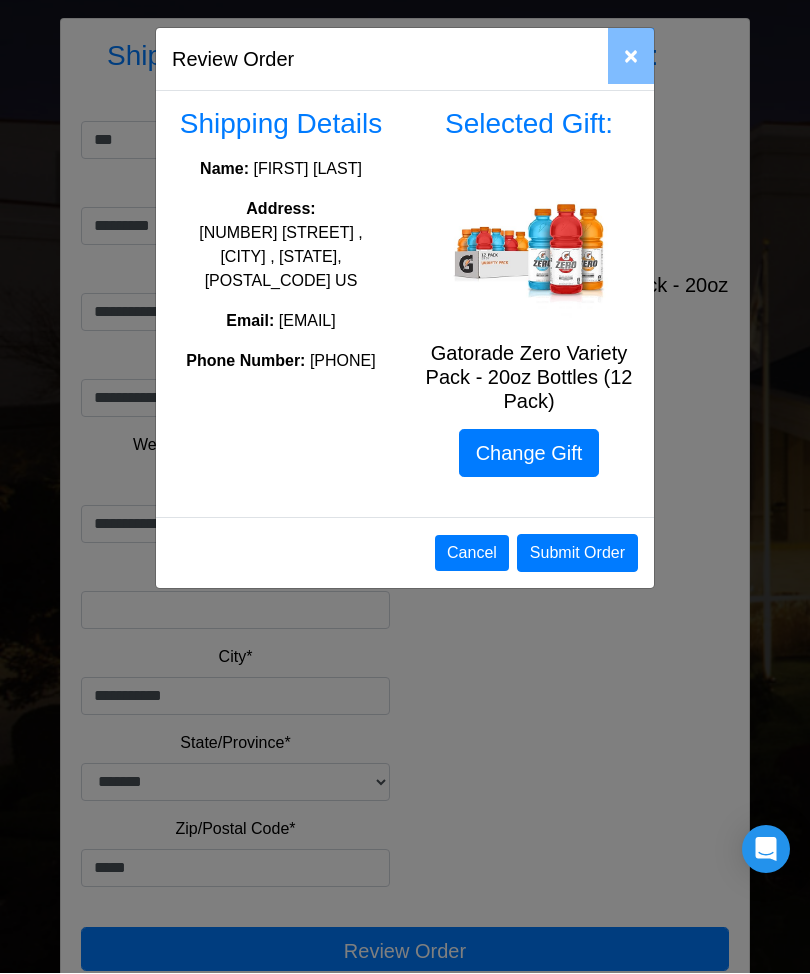 click on "Submit Order" at bounding box center [577, 554] 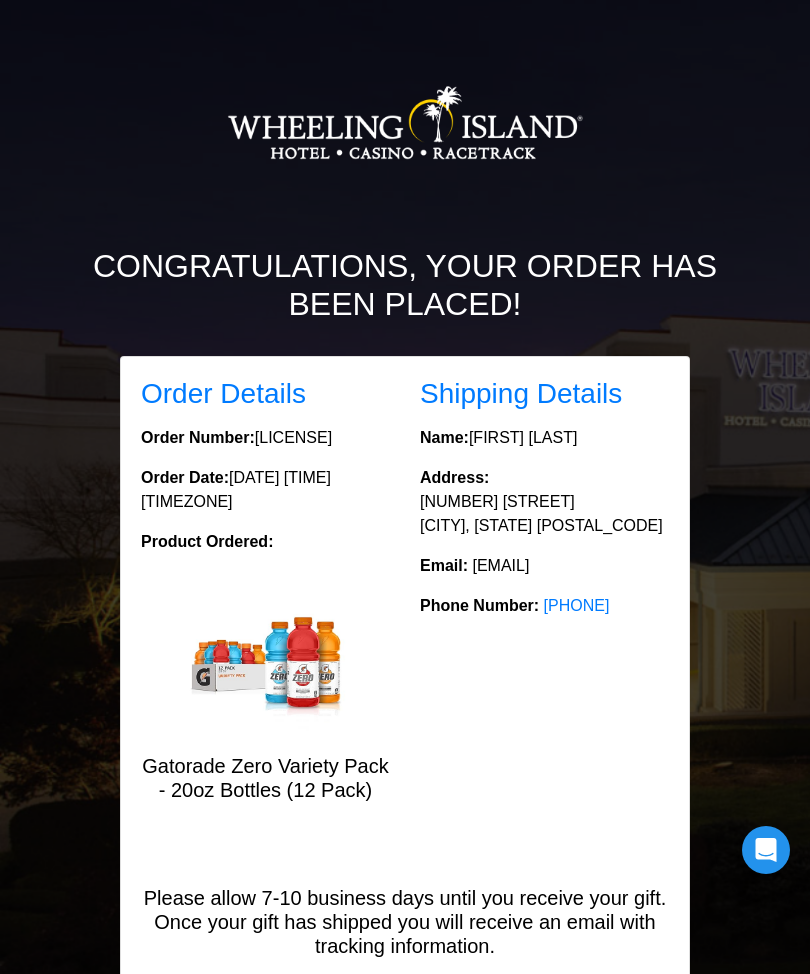 scroll, scrollTop: 0, scrollLeft: 0, axis: both 